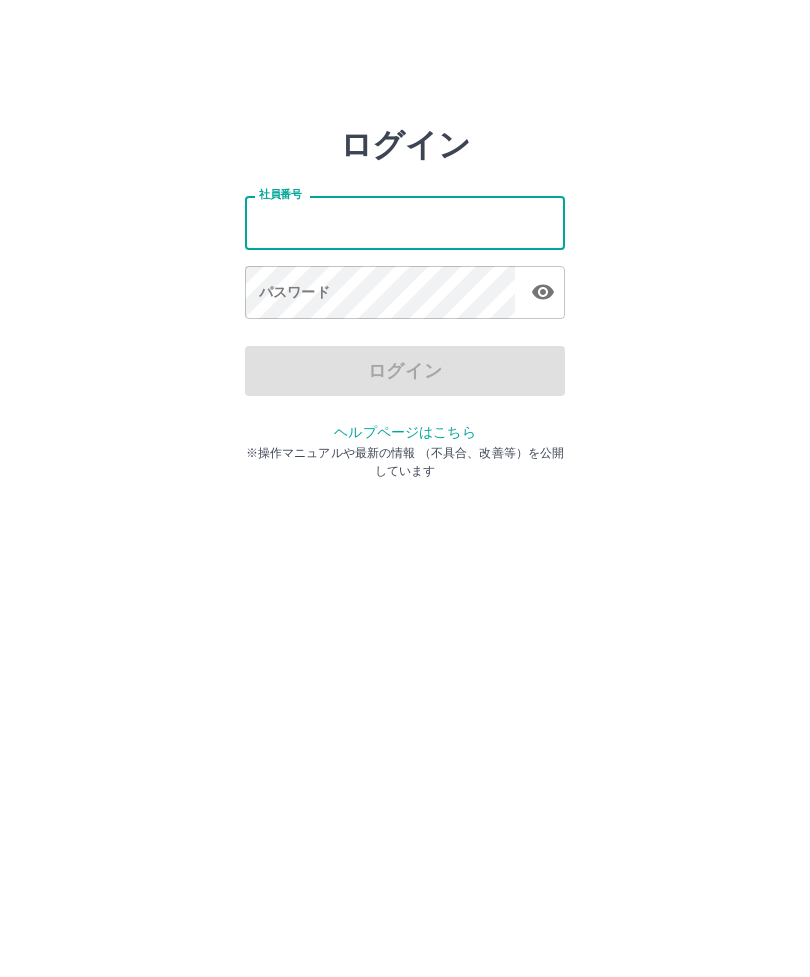 scroll, scrollTop: 0, scrollLeft: 0, axis: both 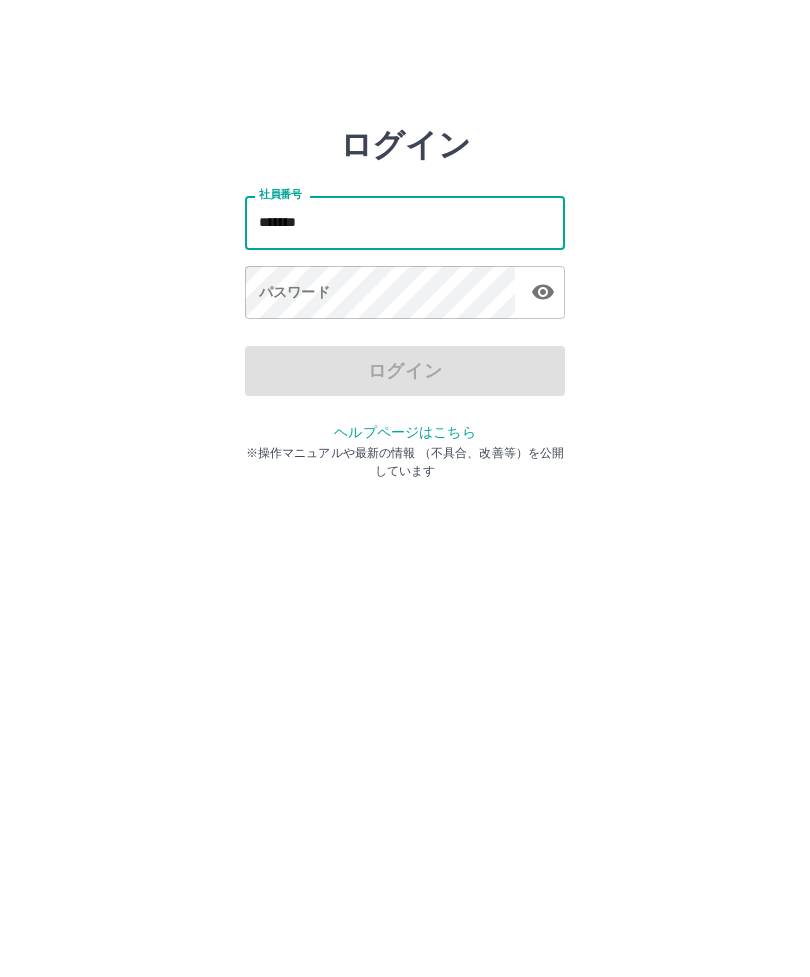 type on "*******" 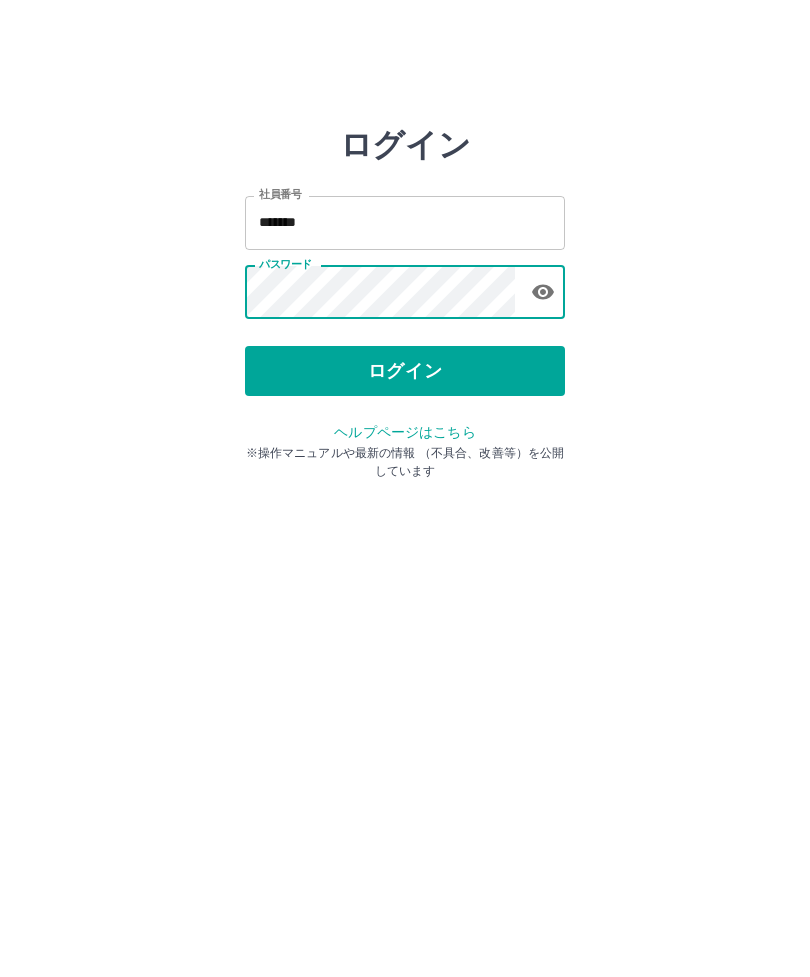 click on "ログイン" at bounding box center [405, 371] 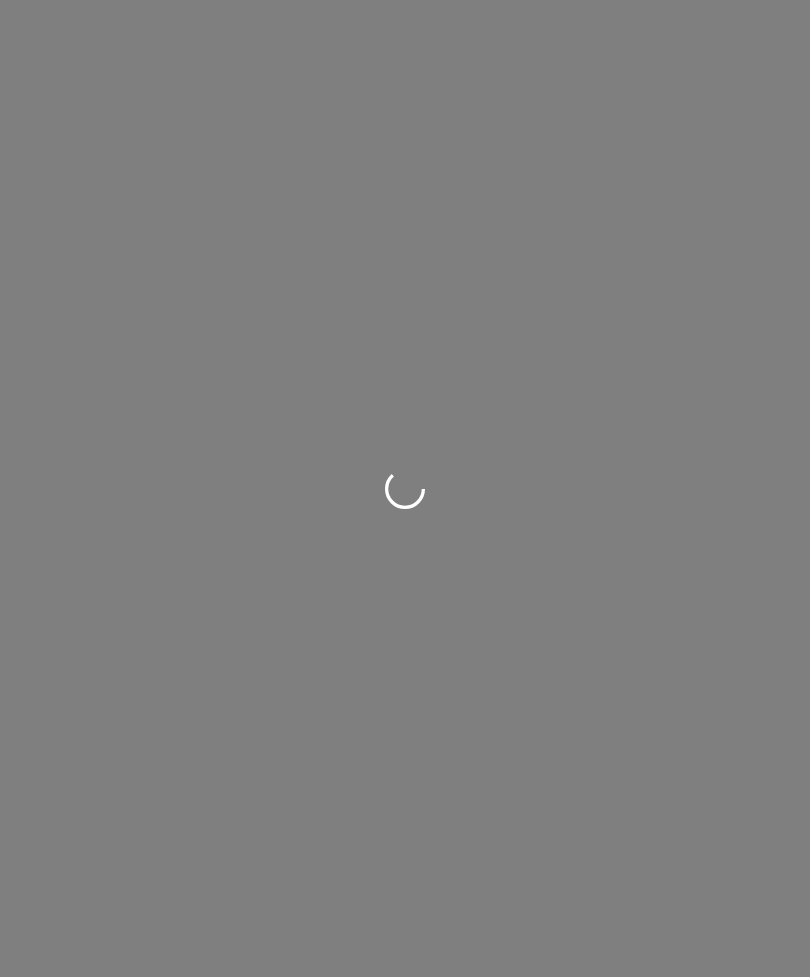 scroll, scrollTop: 0, scrollLeft: 0, axis: both 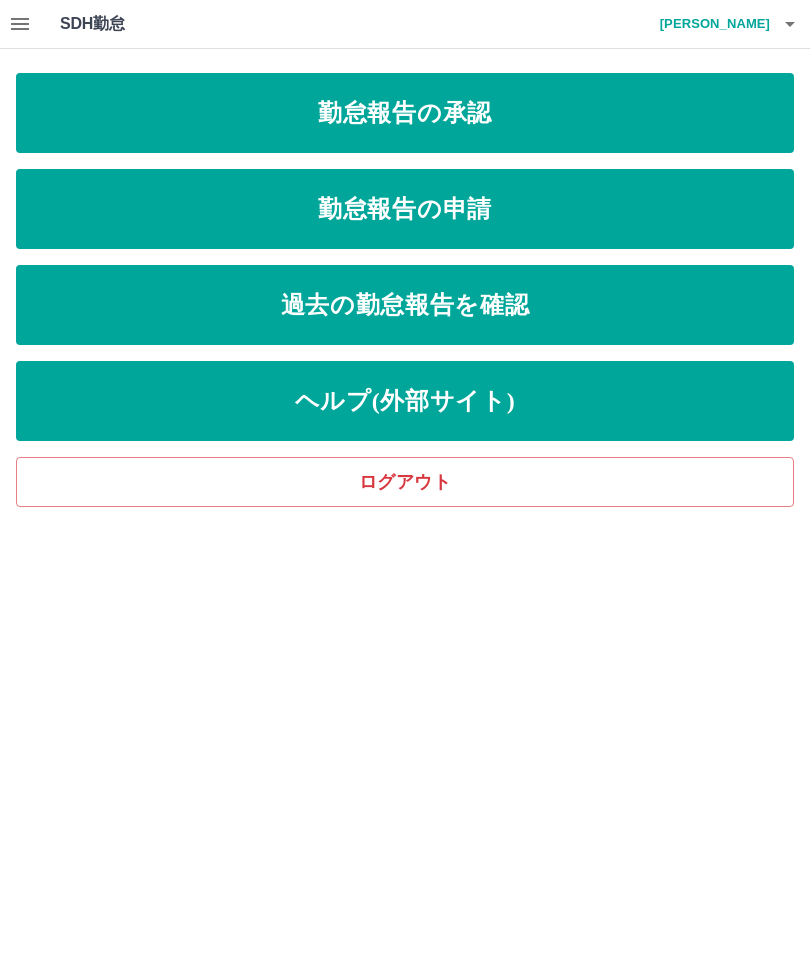 click on "勤怠報告の申請" at bounding box center [405, 209] 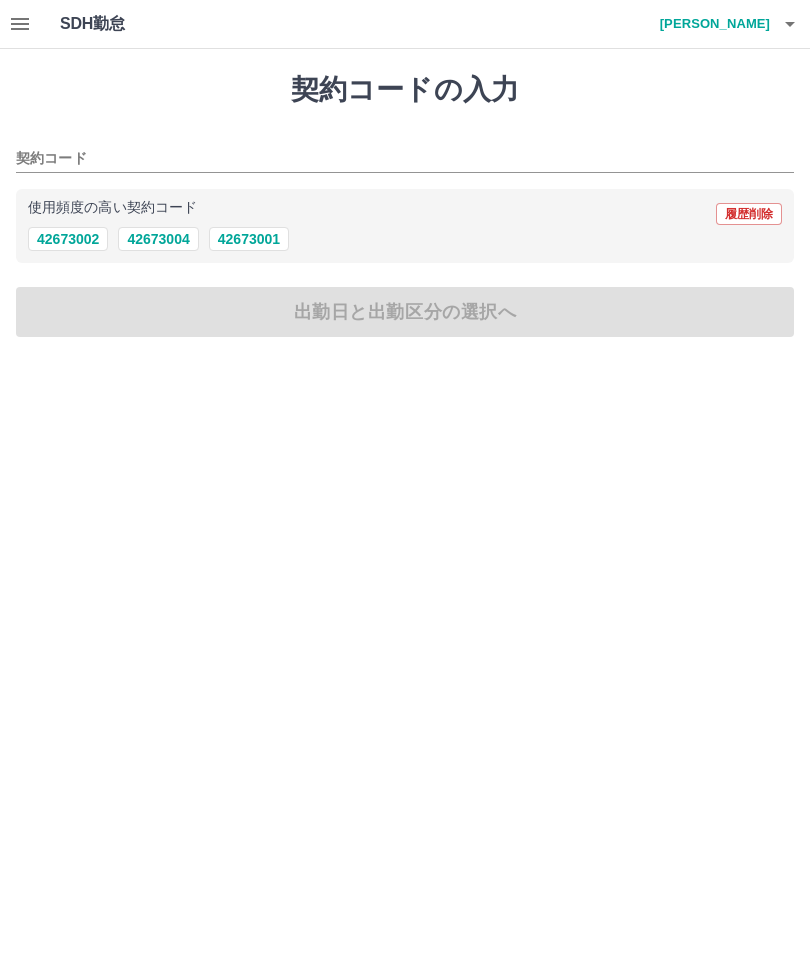 click on "42673002" at bounding box center [68, 239] 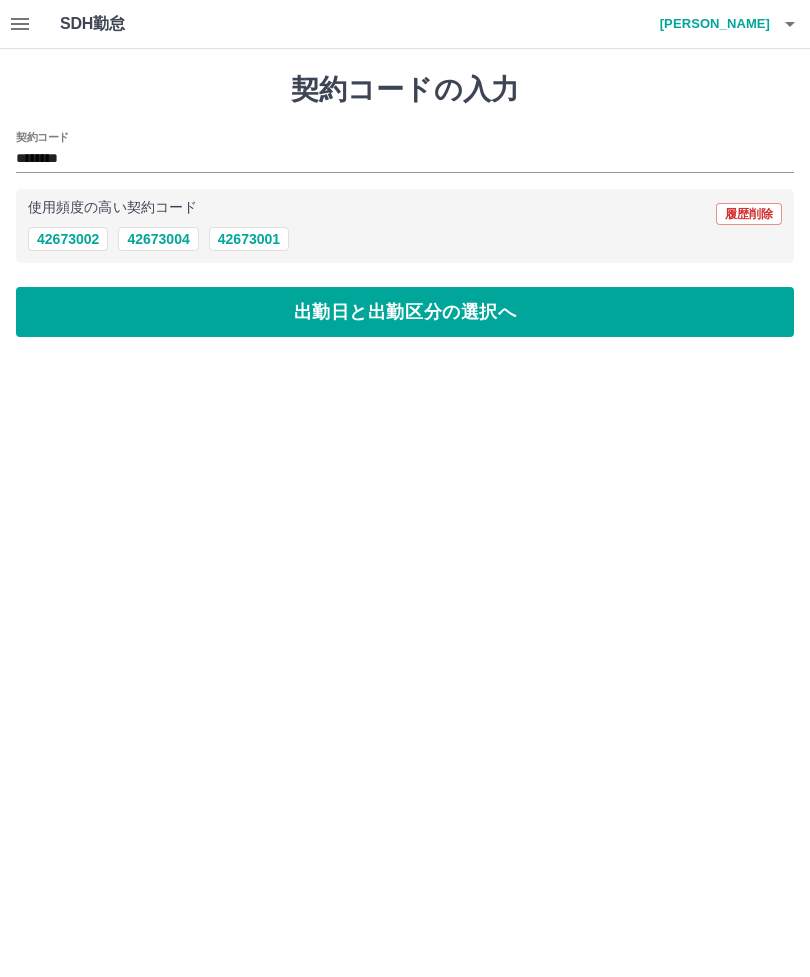 click on "出勤日と出勤区分の選択へ" at bounding box center [405, 312] 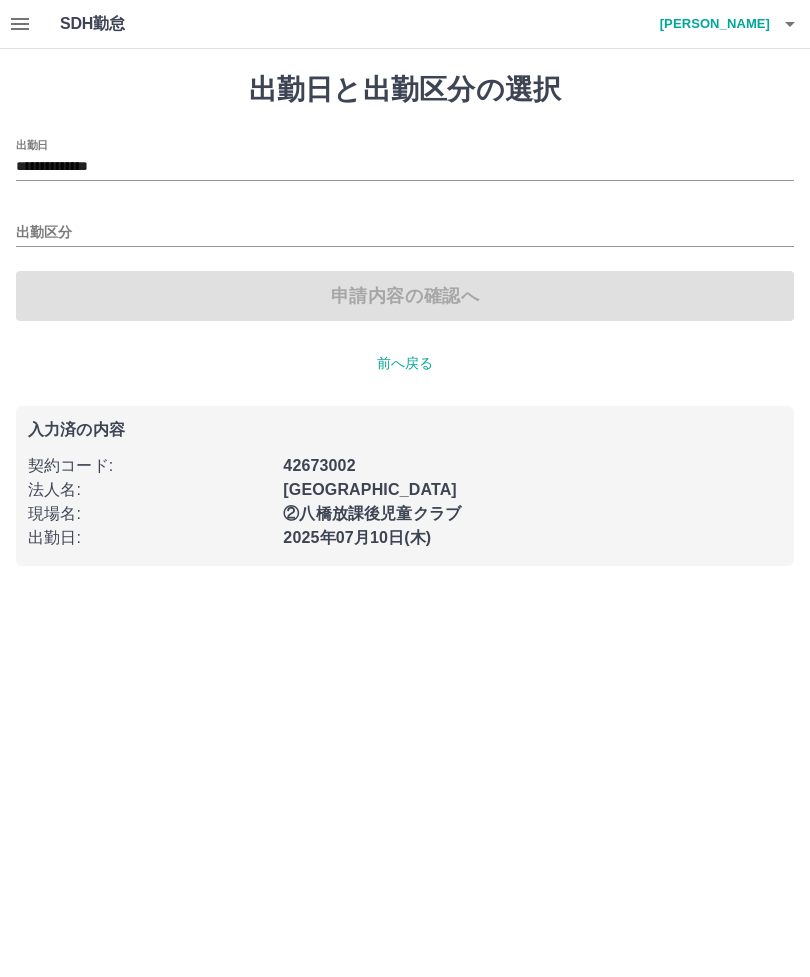 click on "出勤区分" at bounding box center [405, 233] 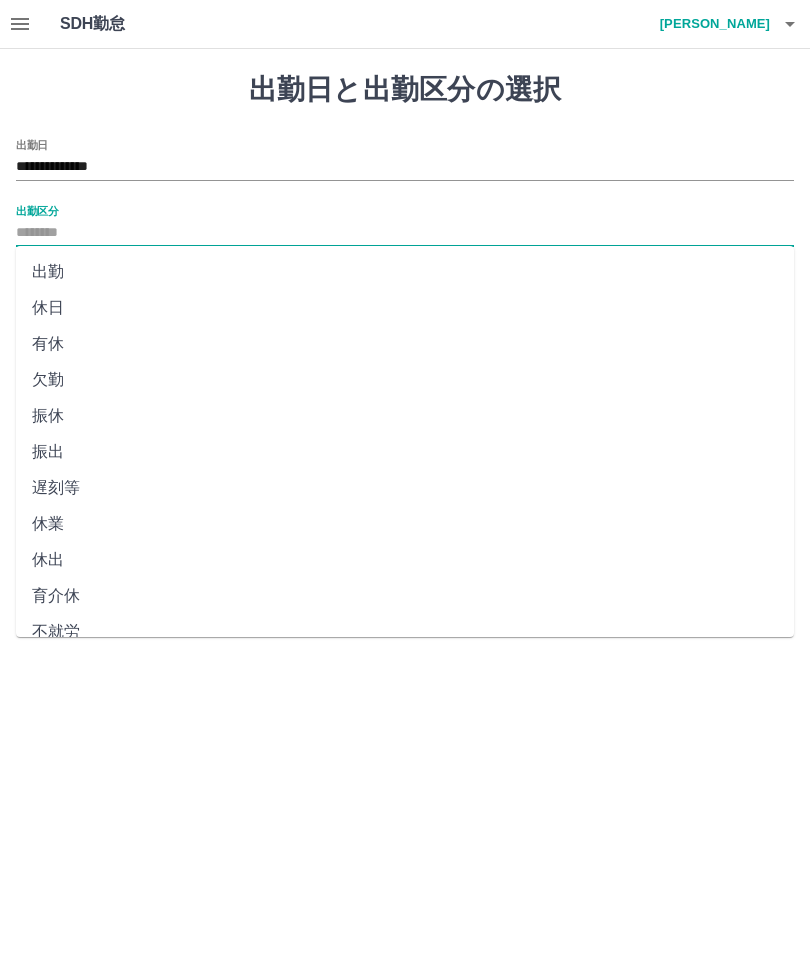 click on "出勤" at bounding box center (405, 272) 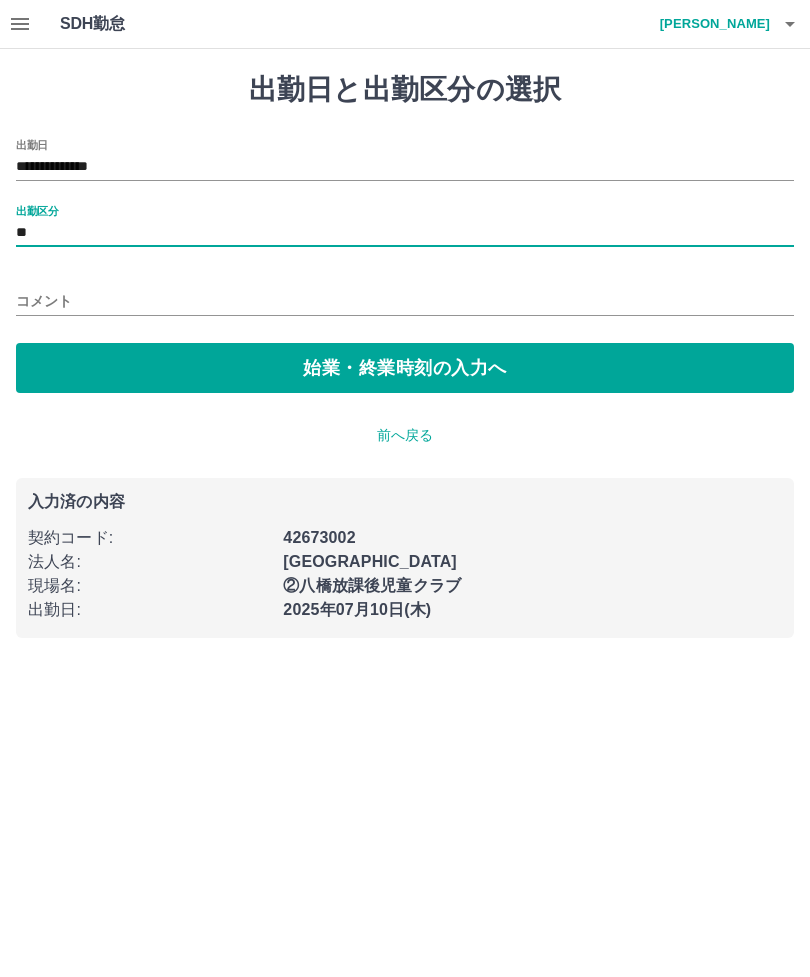 click on "始業・終業時刻の入力へ" at bounding box center (405, 368) 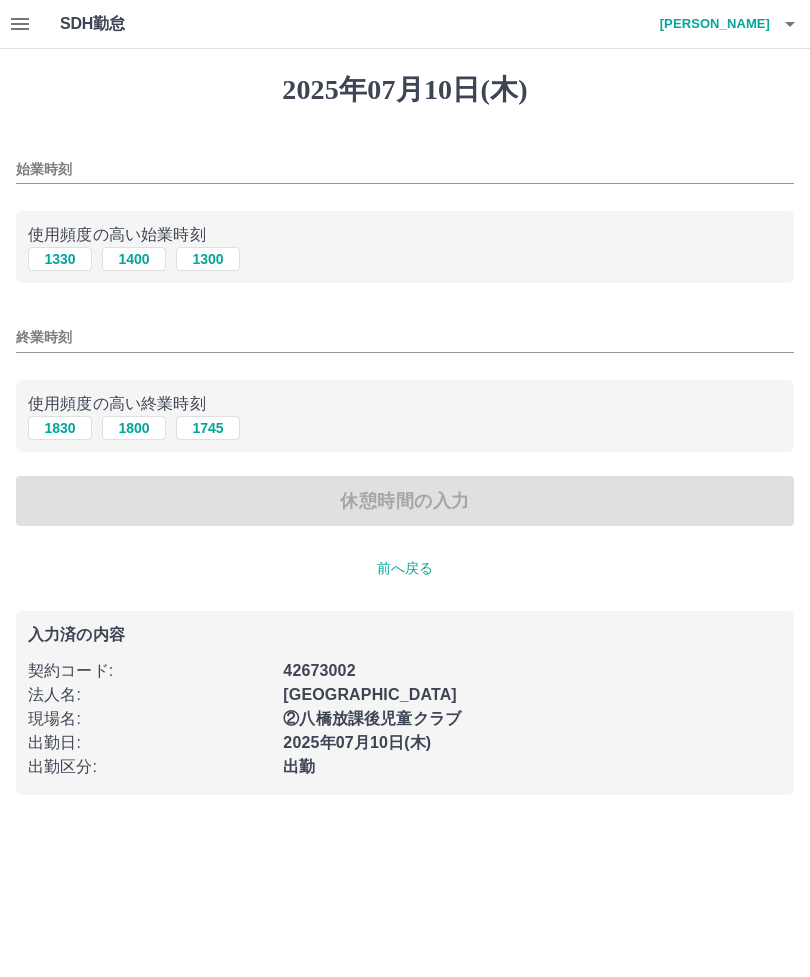 click on "1300" at bounding box center (208, 259) 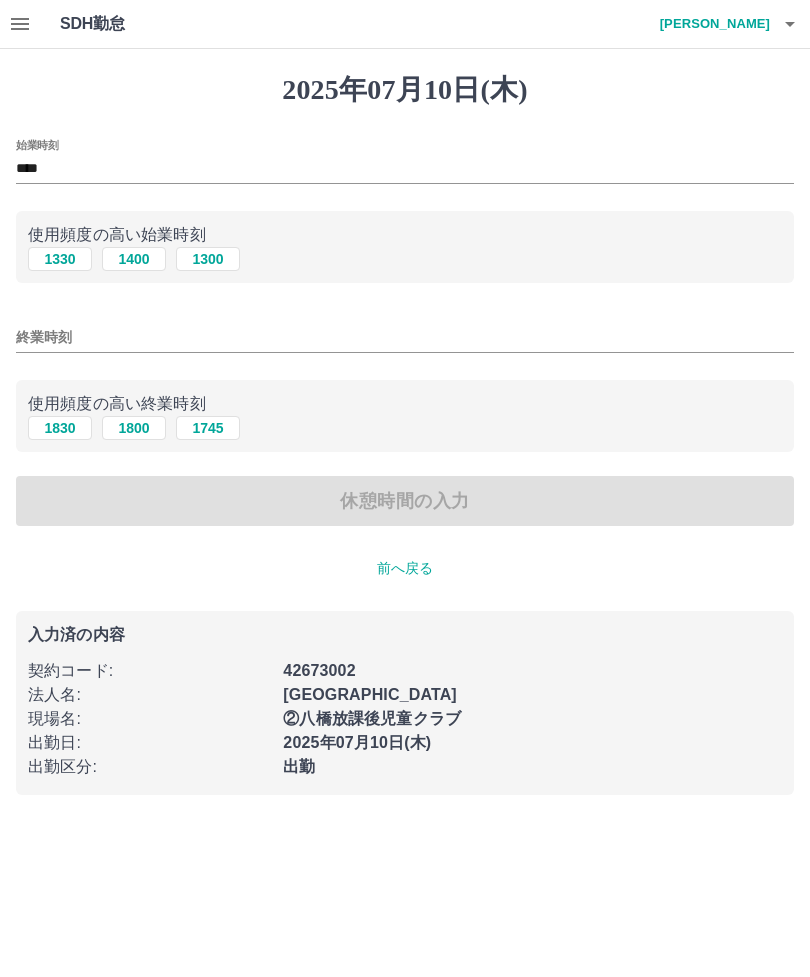 click on "終業時刻" at bounding box center [405, 337] 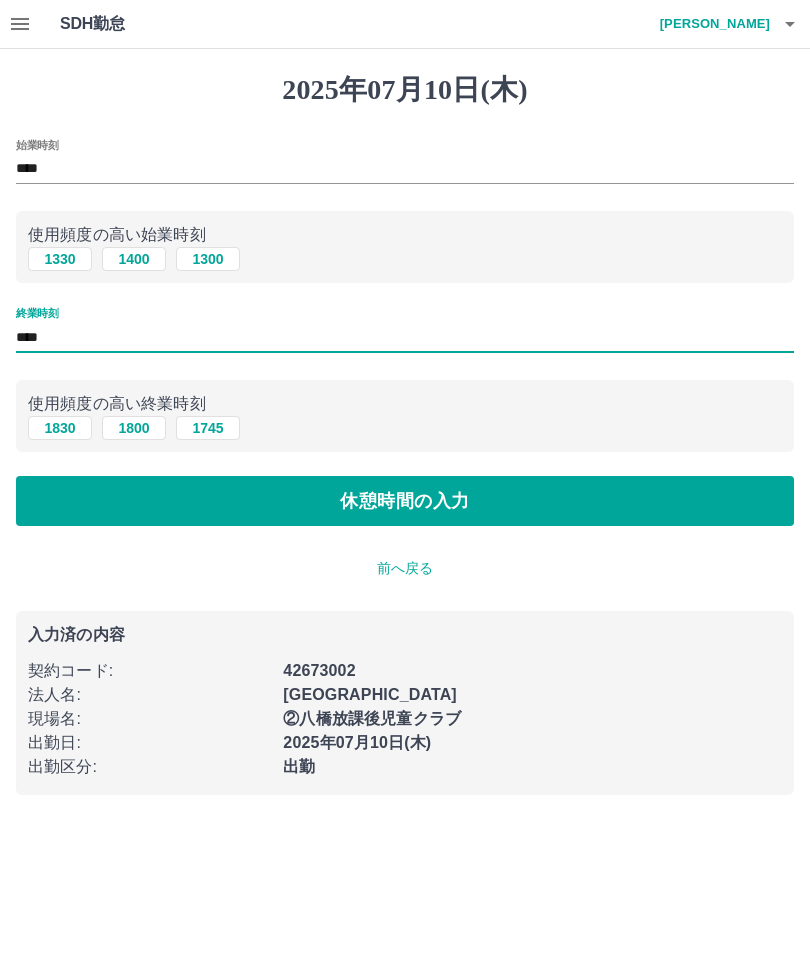 type on "****" 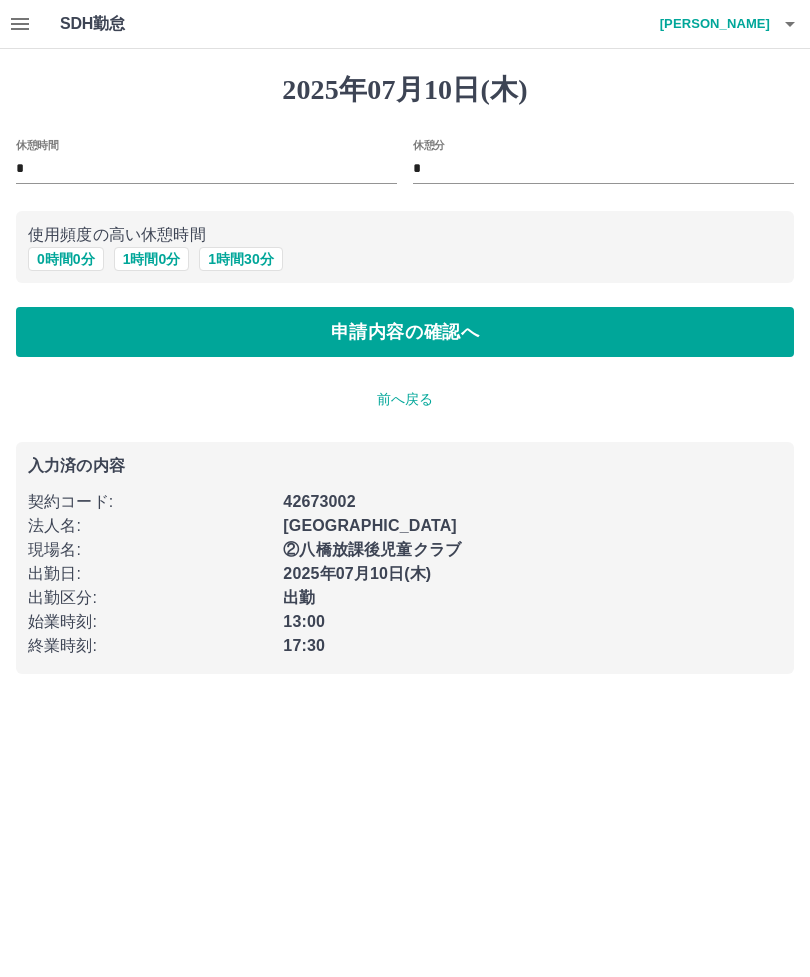 click on "0 時間 0 分" at bounding box center (66, 259) 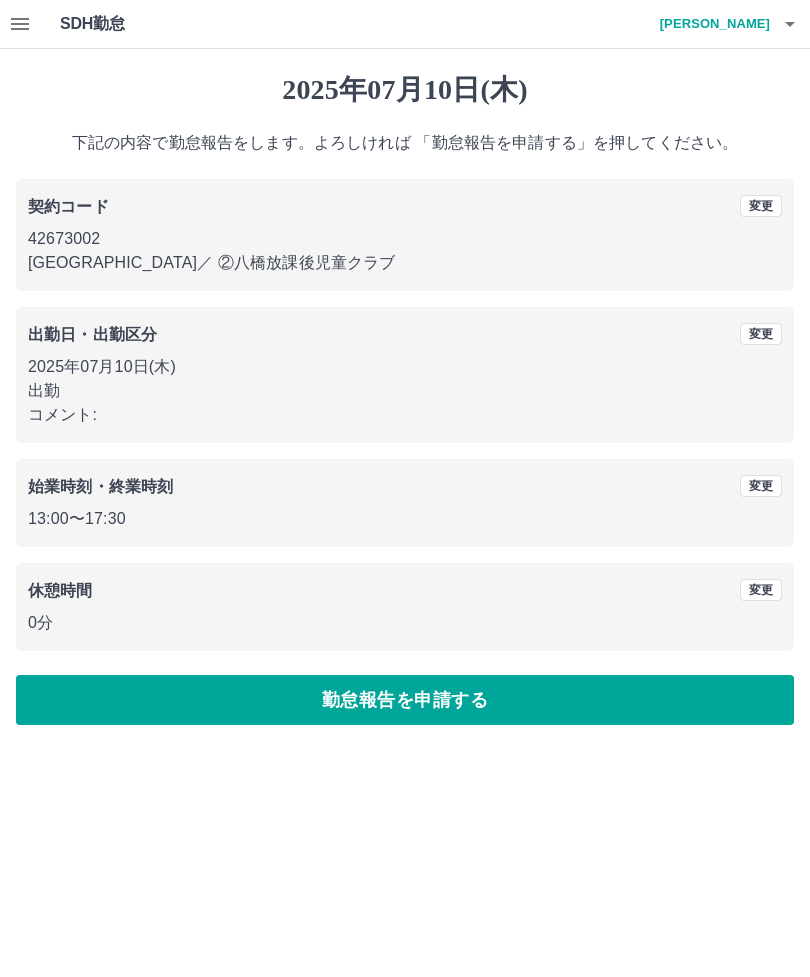 click on "勤怠報告を申請する" at bounding box center (405, 700) 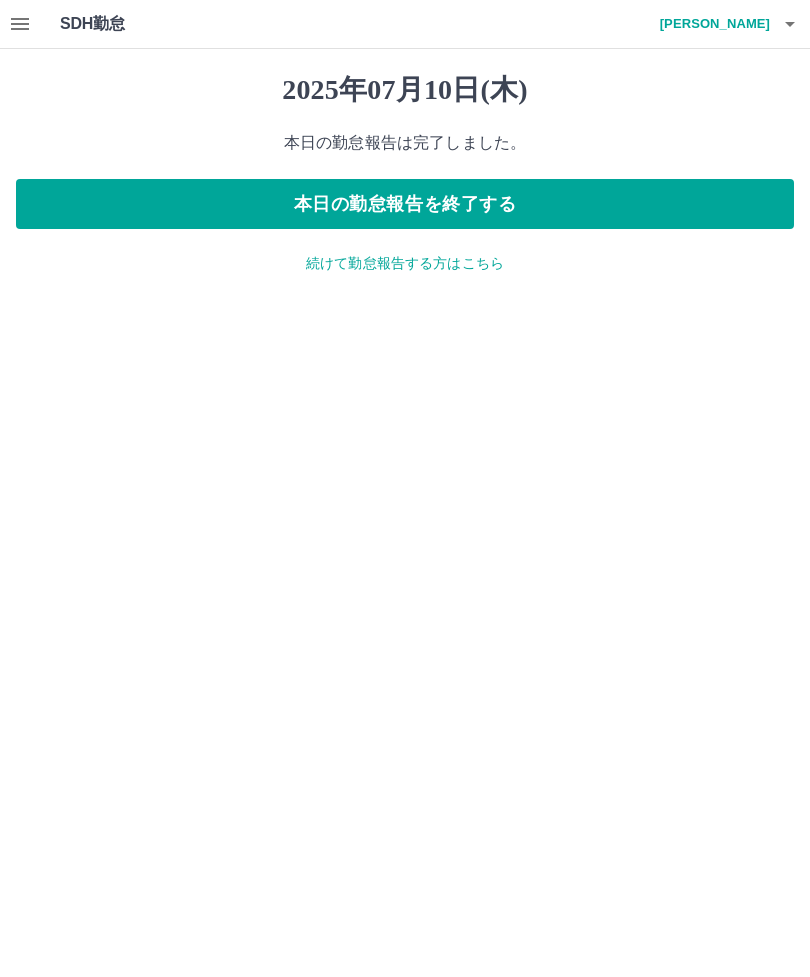 click on "本日の勤怠報告を終了する" at bounding box center (405, 204) 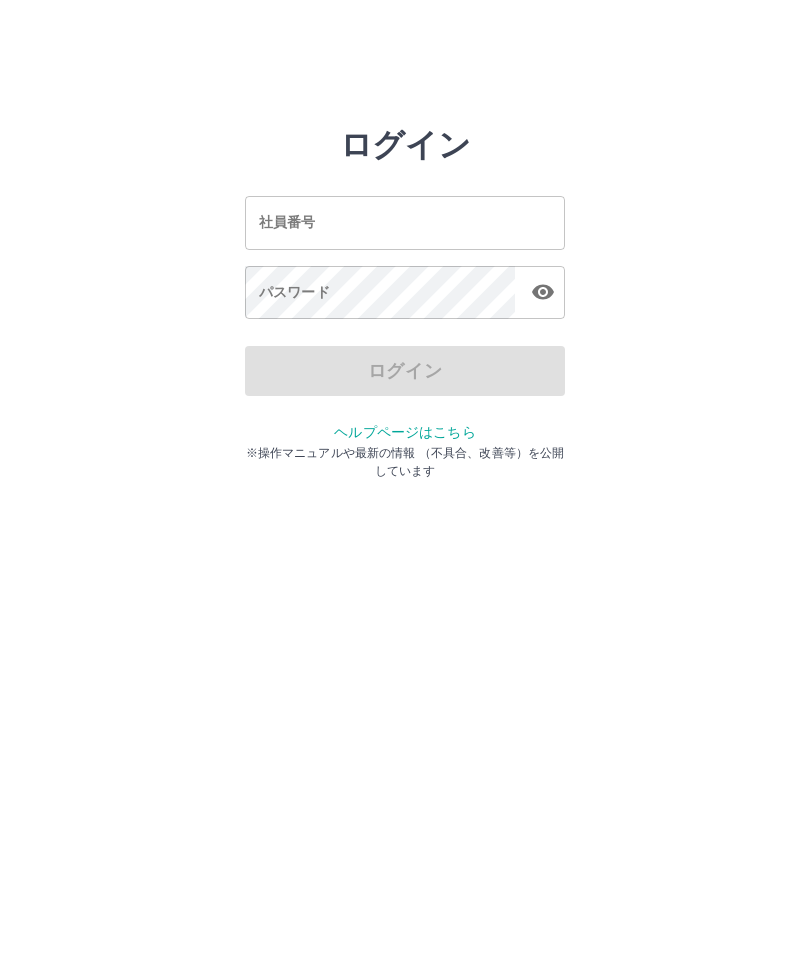 scroll, scrollTop: 0, scrollLeft: 0, axis: both 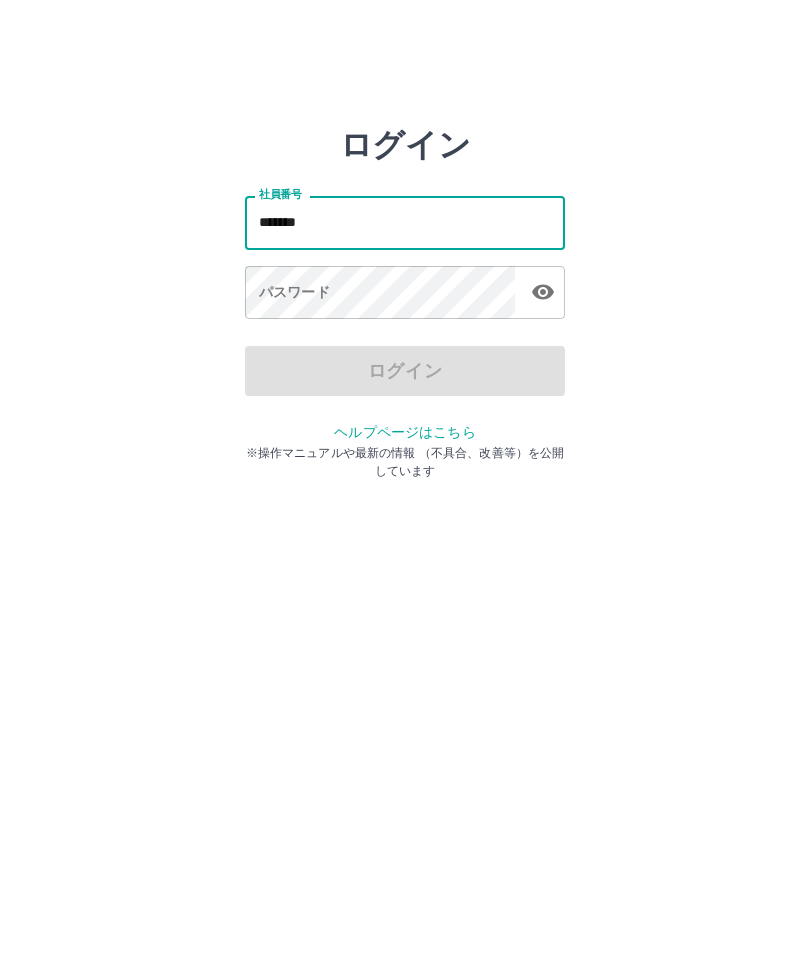 type on "*******" 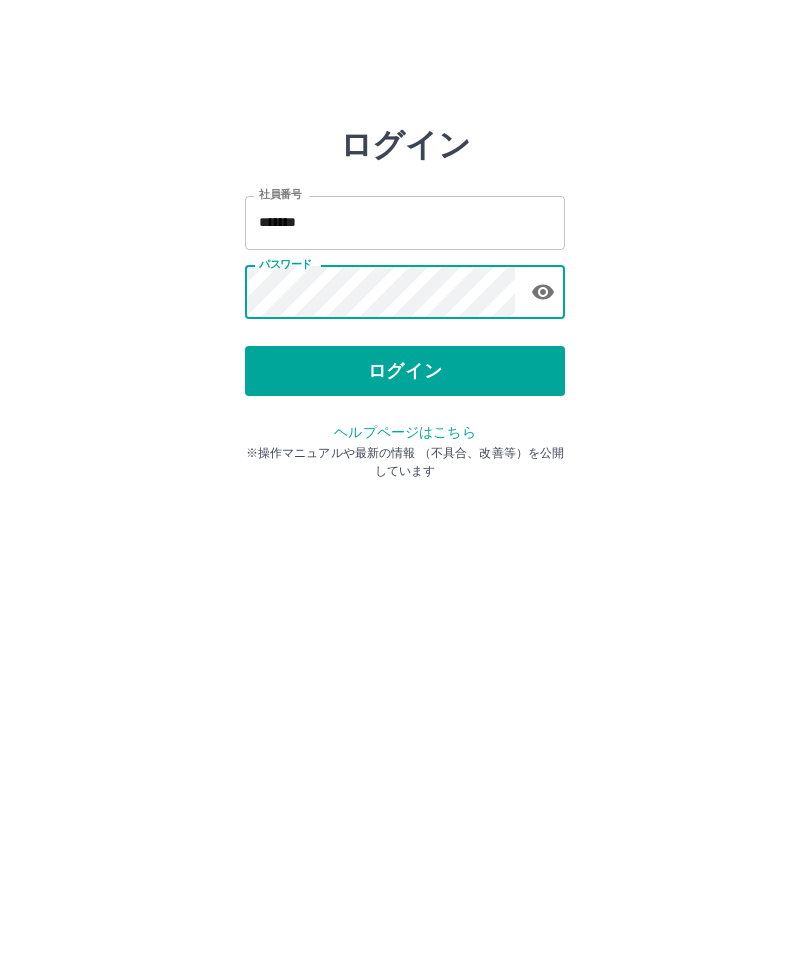 click on "ログイン" at bounding box center (405, 371) 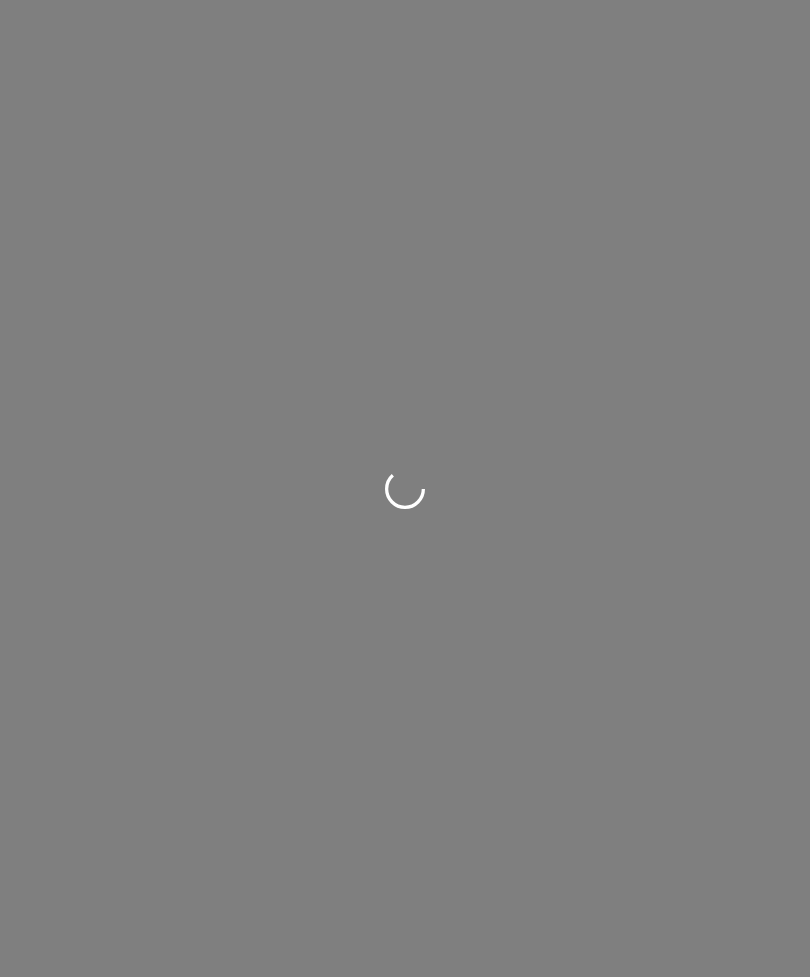 scroll, scrollTop: 0, scrollLeft: 0, axis: both 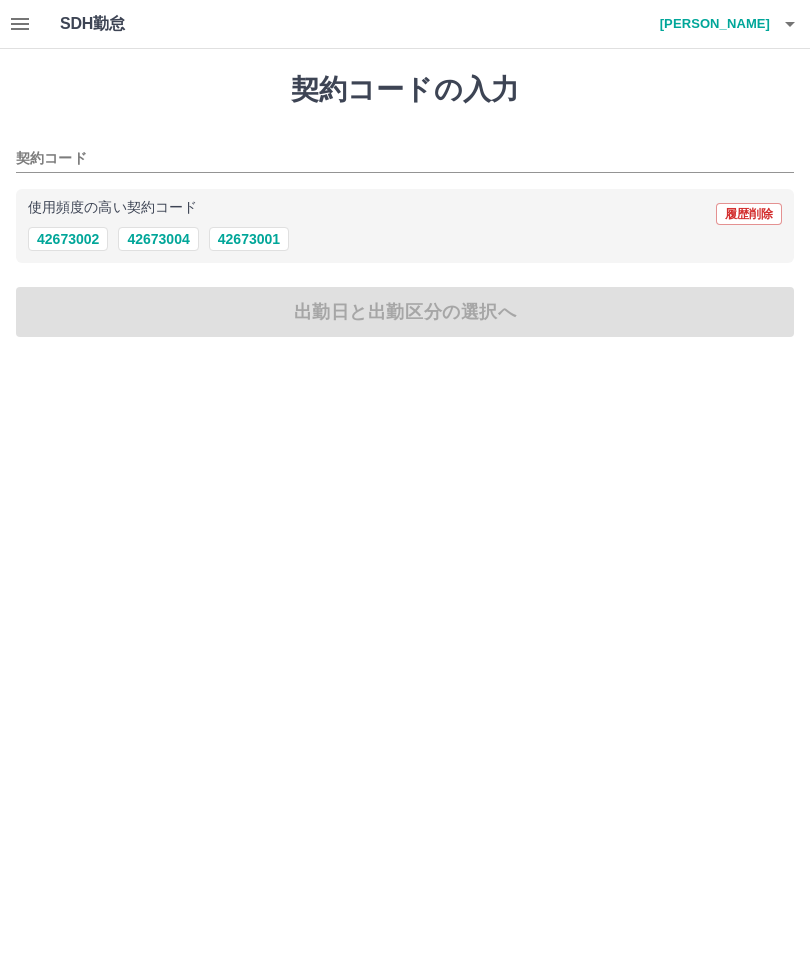 click on "42673002" at bounding box center [68, 239] 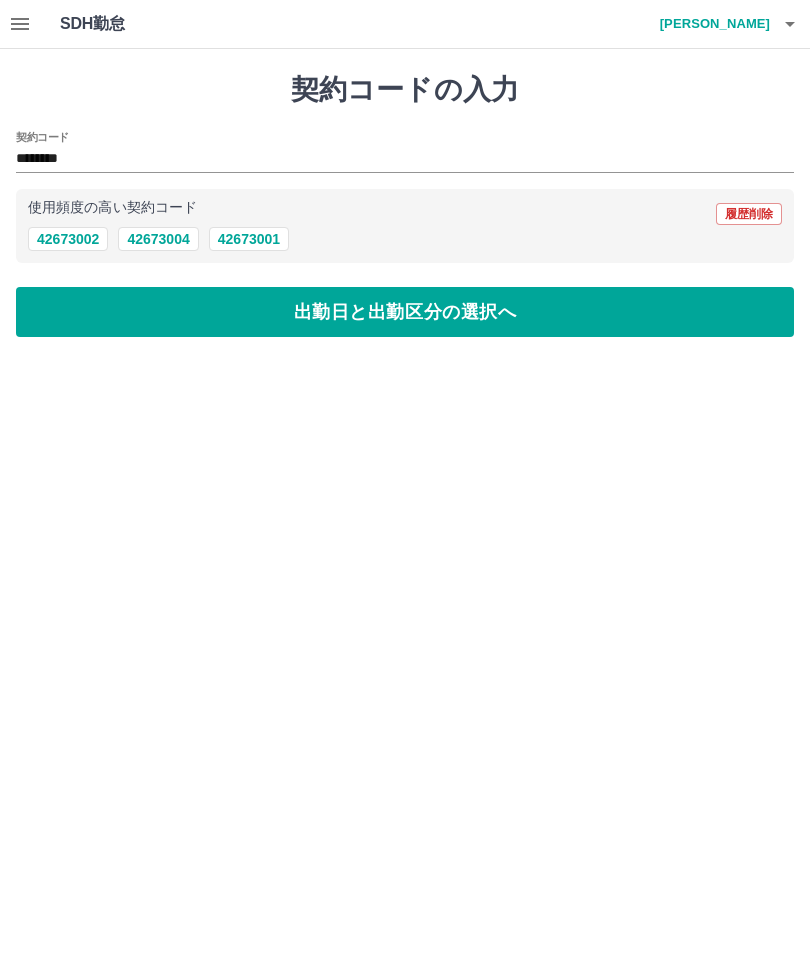 type on "********" 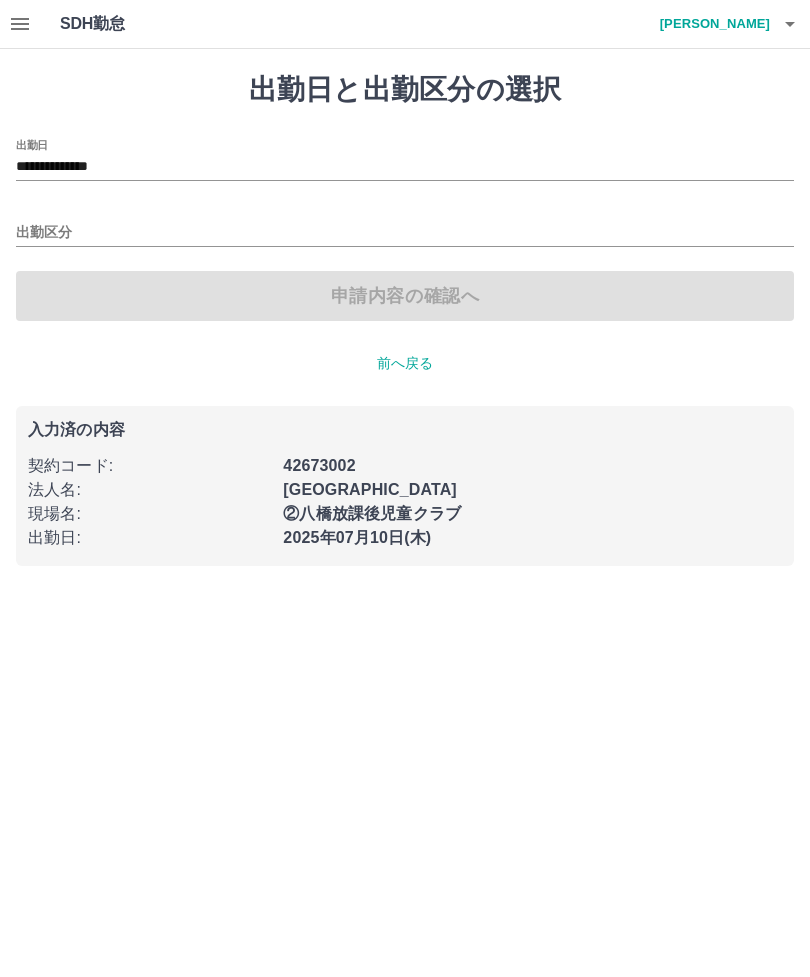 click on "出勤区分" at bounding box center [405, 233] 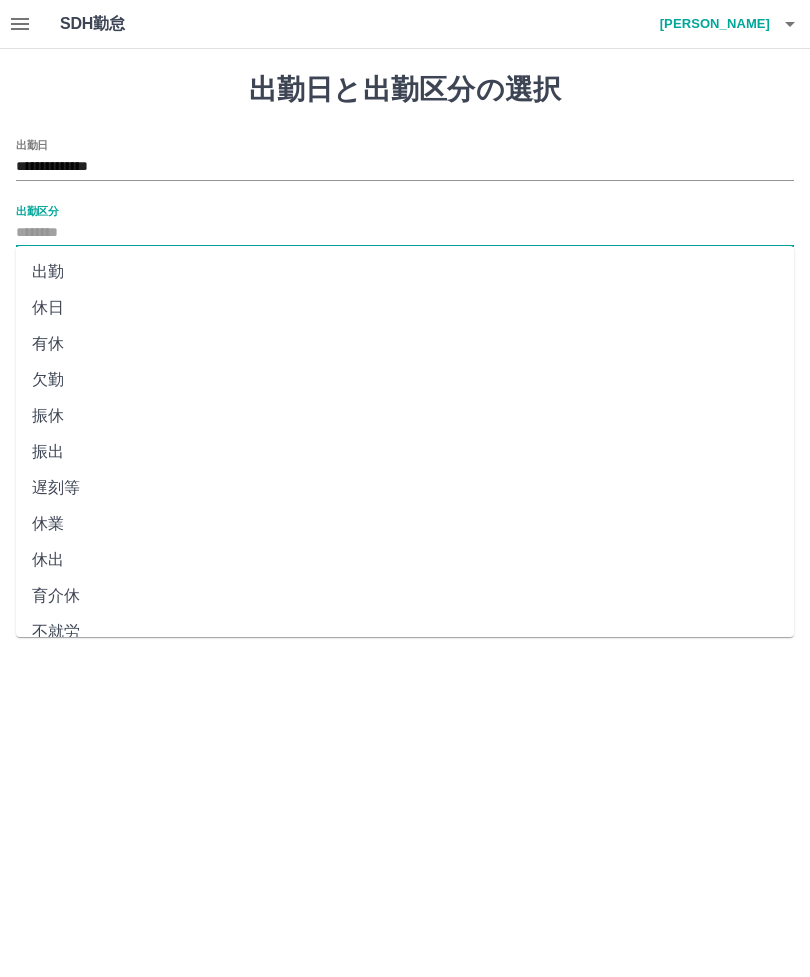 click on "出勤" at bounding box center (405, 272) 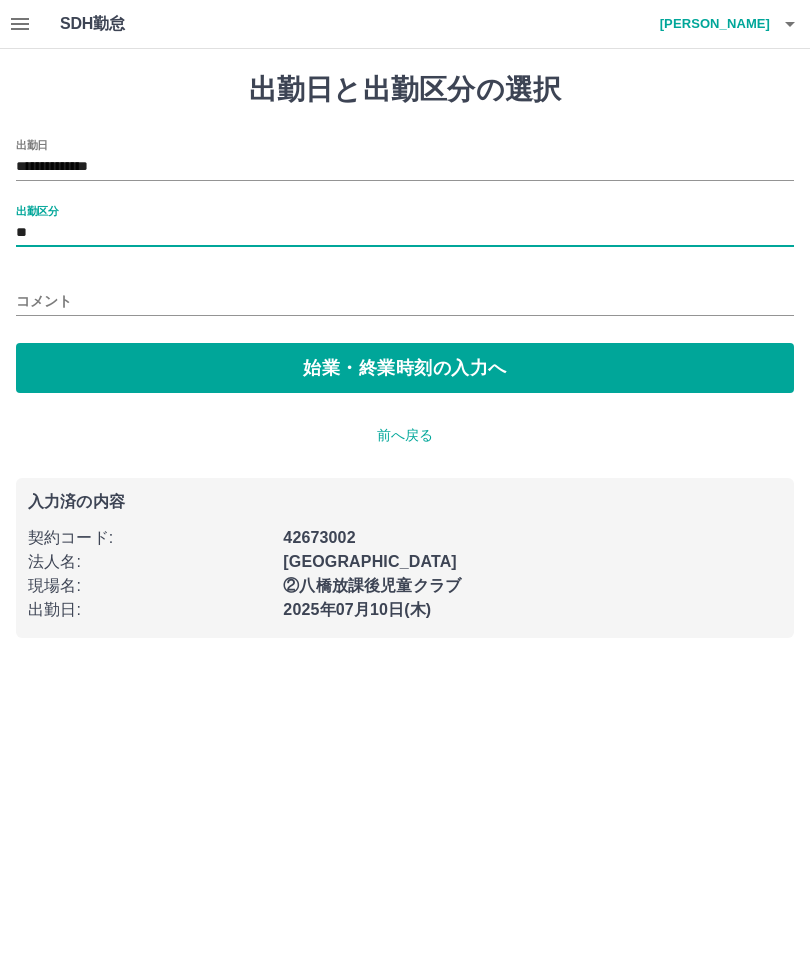 click on "始業・終業時刻の入力へ" at bounding box center (405, 368) 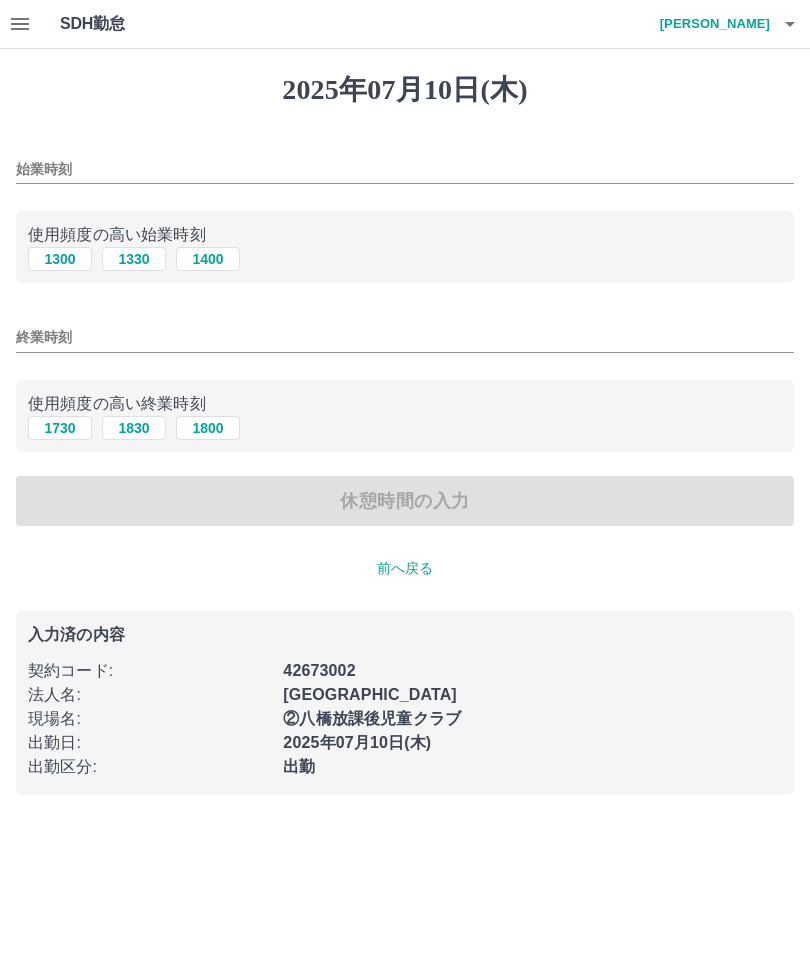 click on "1300" at bounding box center (60, 259) 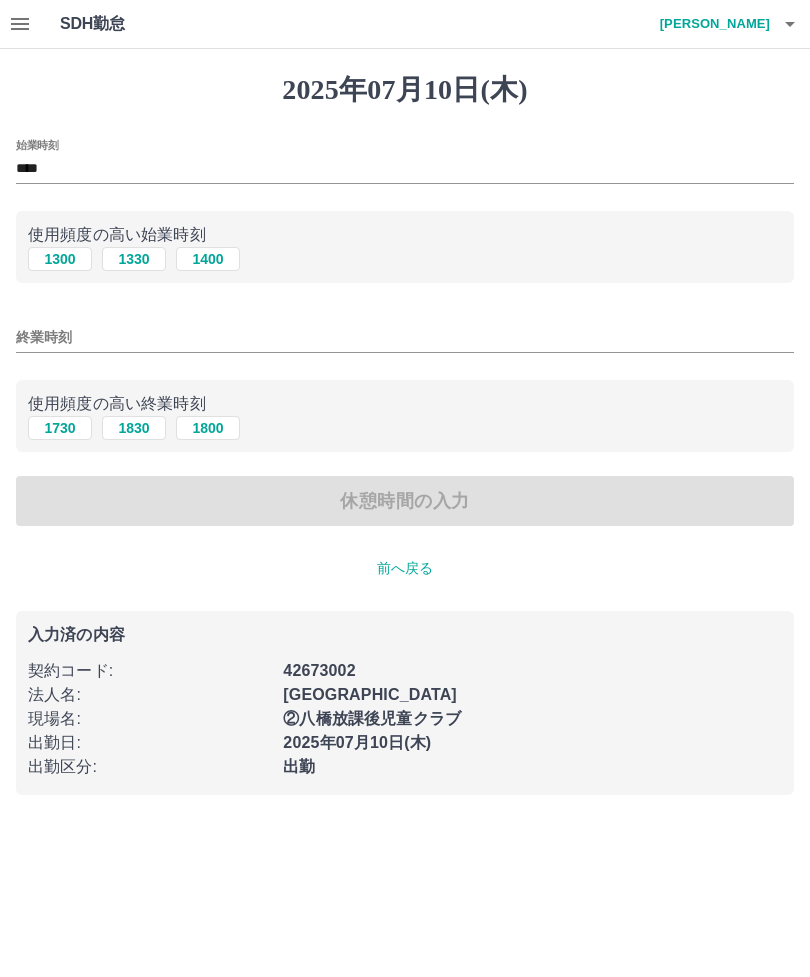 click on "1730" at bounding box center [60, 428] 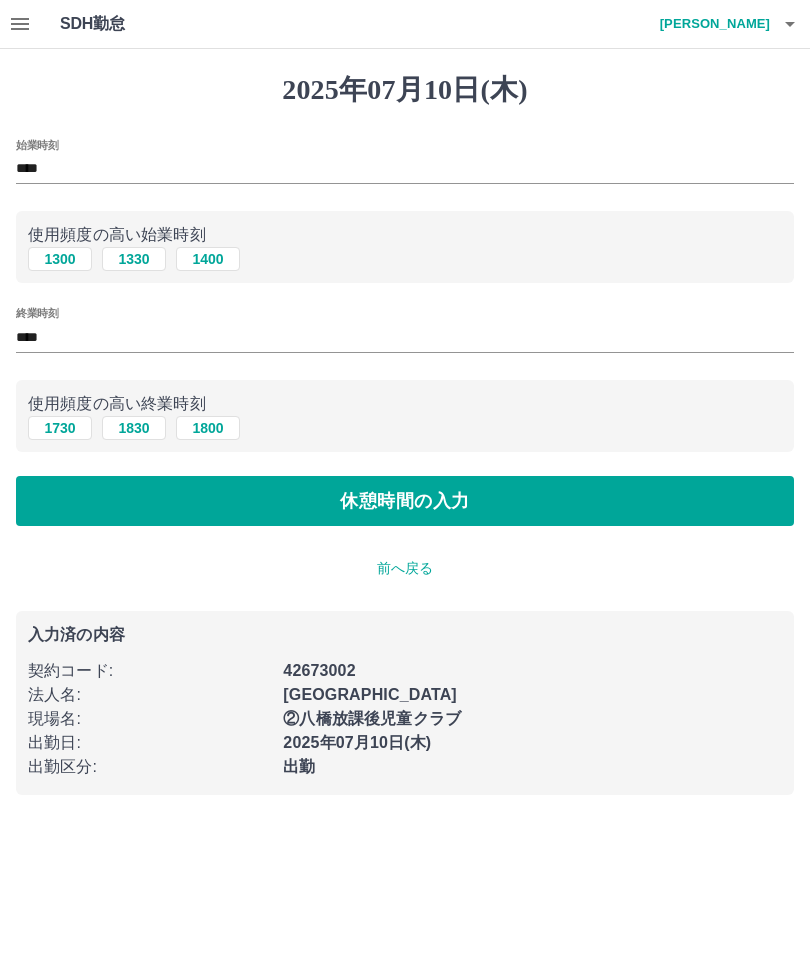 click on "休憩時間の入力" at bounding box center [405, 501] 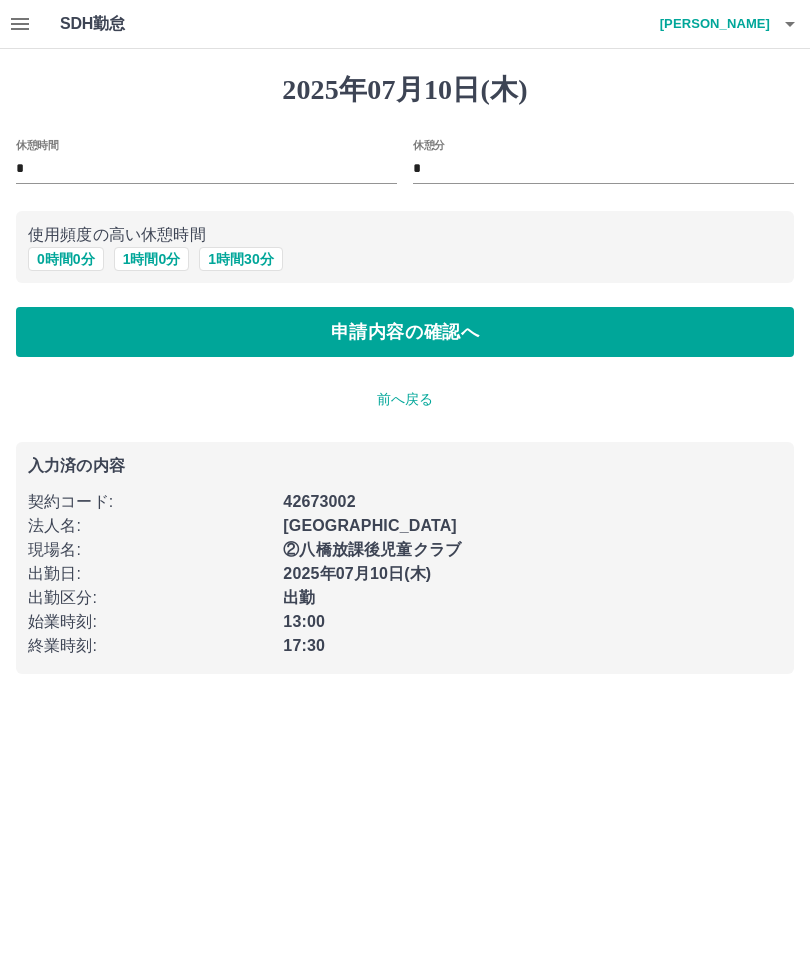 click on "申請内容の確認へ" at bounding box center (405, 332) 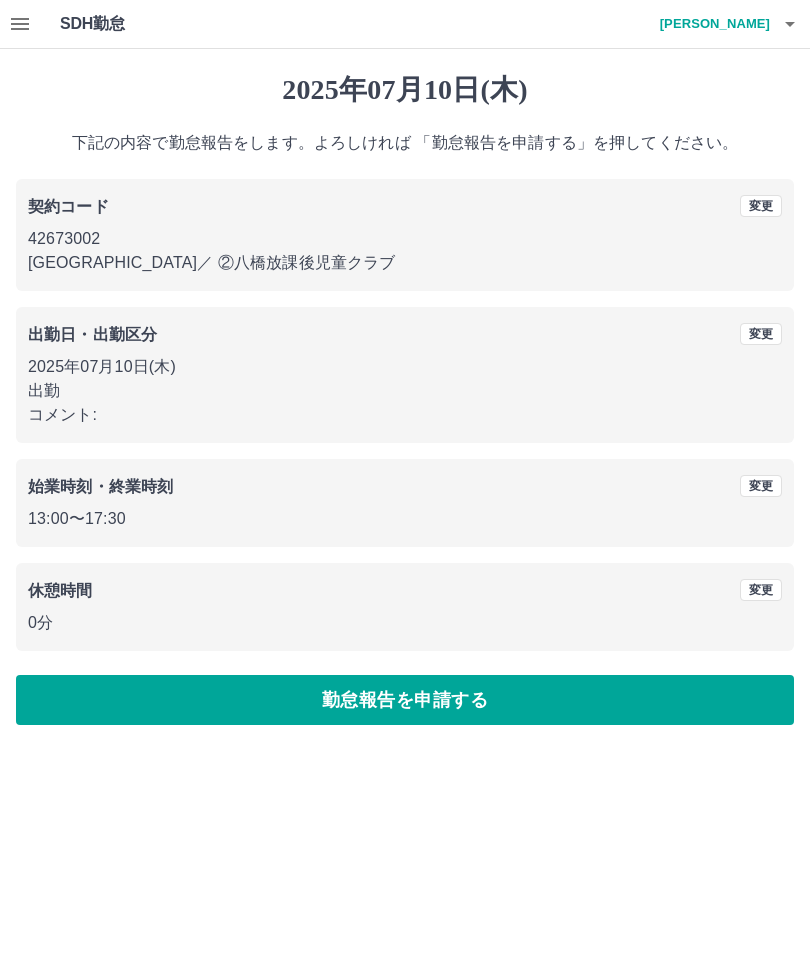 click on "勤怠報告を申請する" at bounding box center [405, 700] 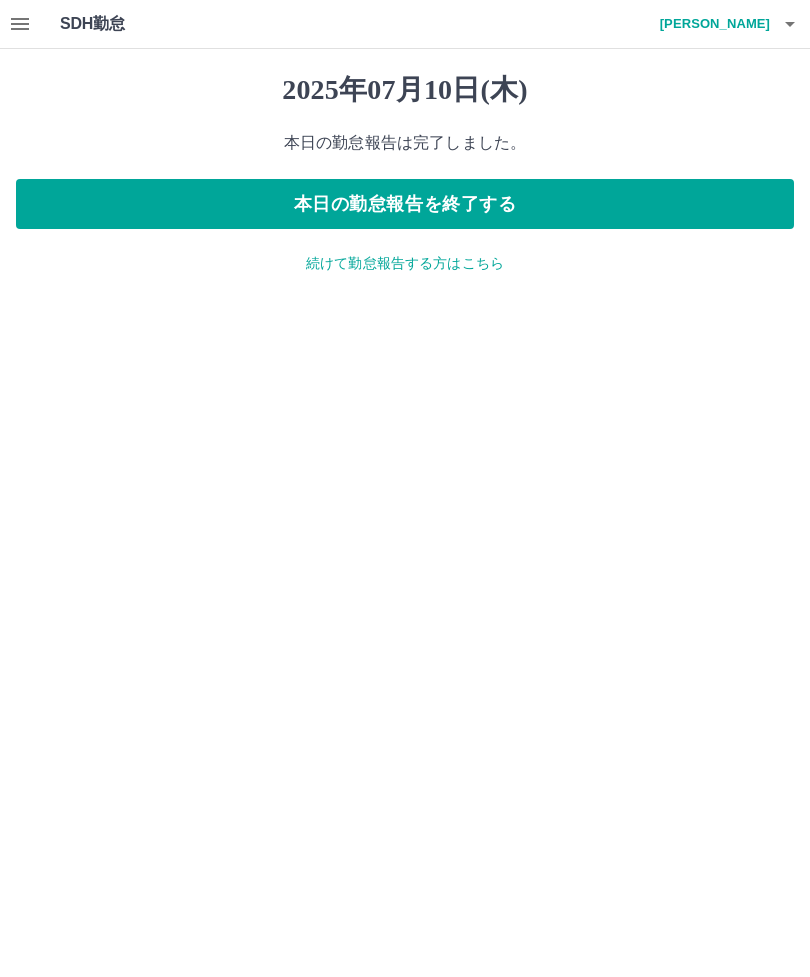 click on "本日の勤怠報告を終了する" at bounding box center (405, 204) 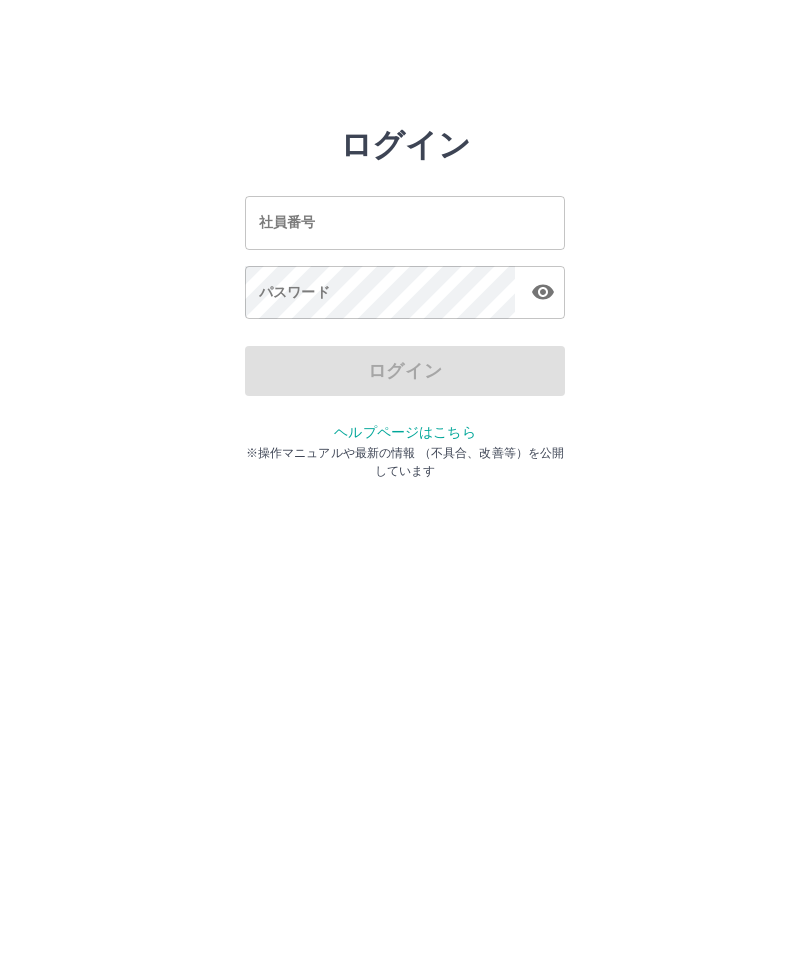 scroll, scrollTop: 0, scrollLeft: 0, axis: both 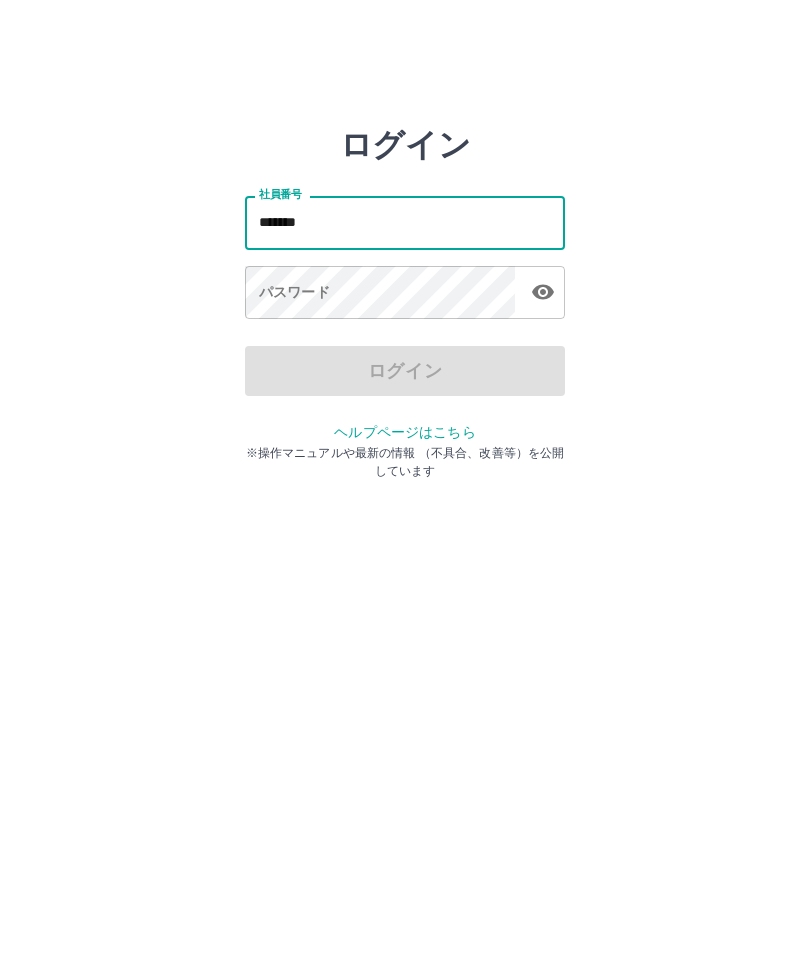 type on "*******" 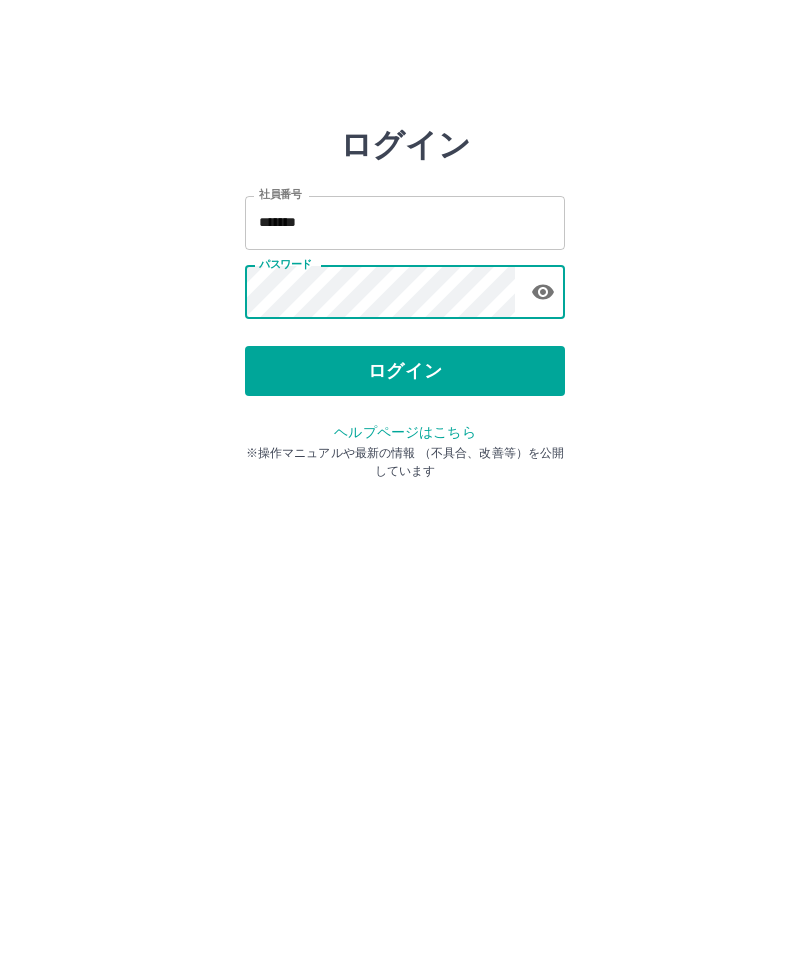 click on "ログイン" at bounding box center (405, 371) 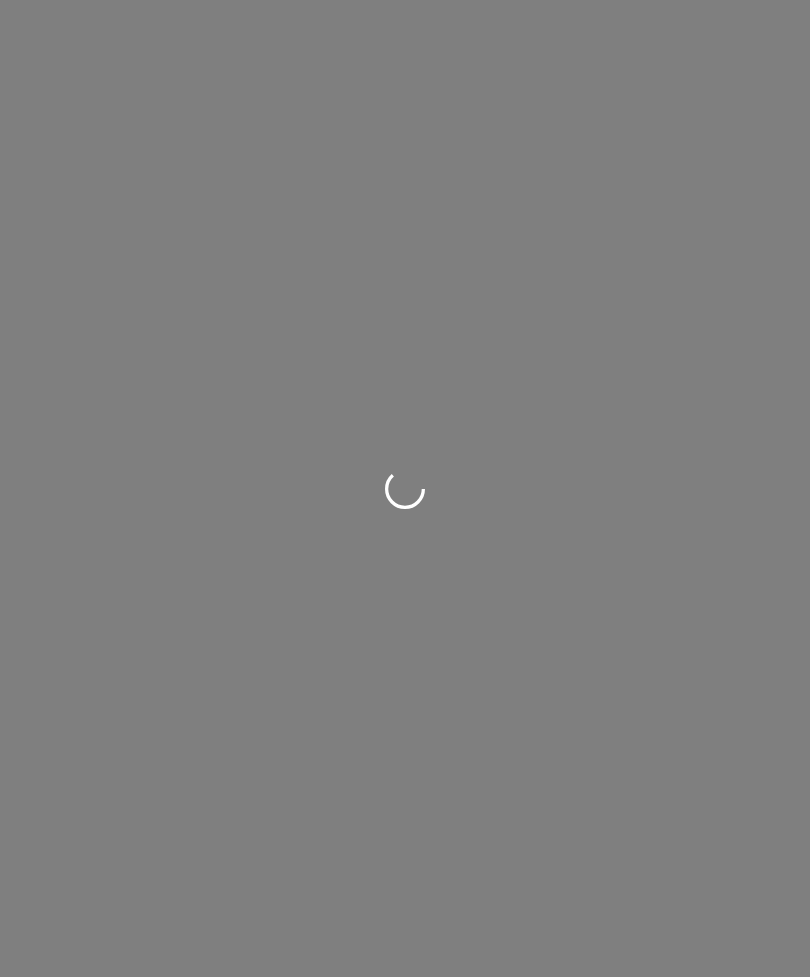 scroll, scrollTop: 0, scrollLeft: 0, axis: both 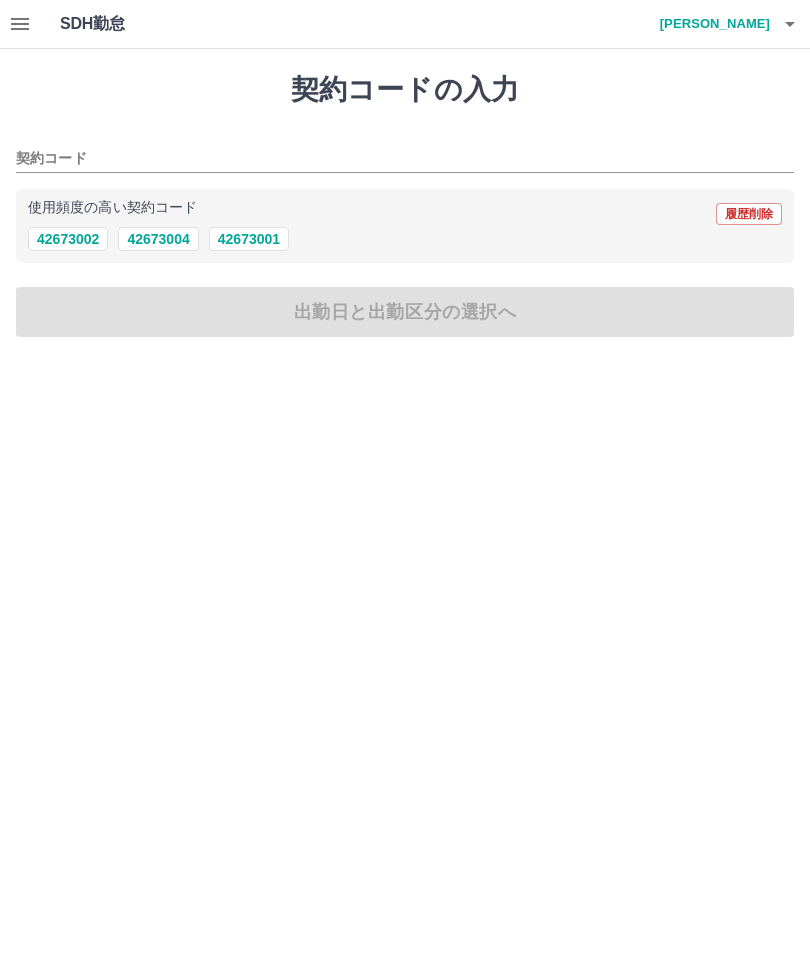 click on "42673002" at bounding box center (68, 239) 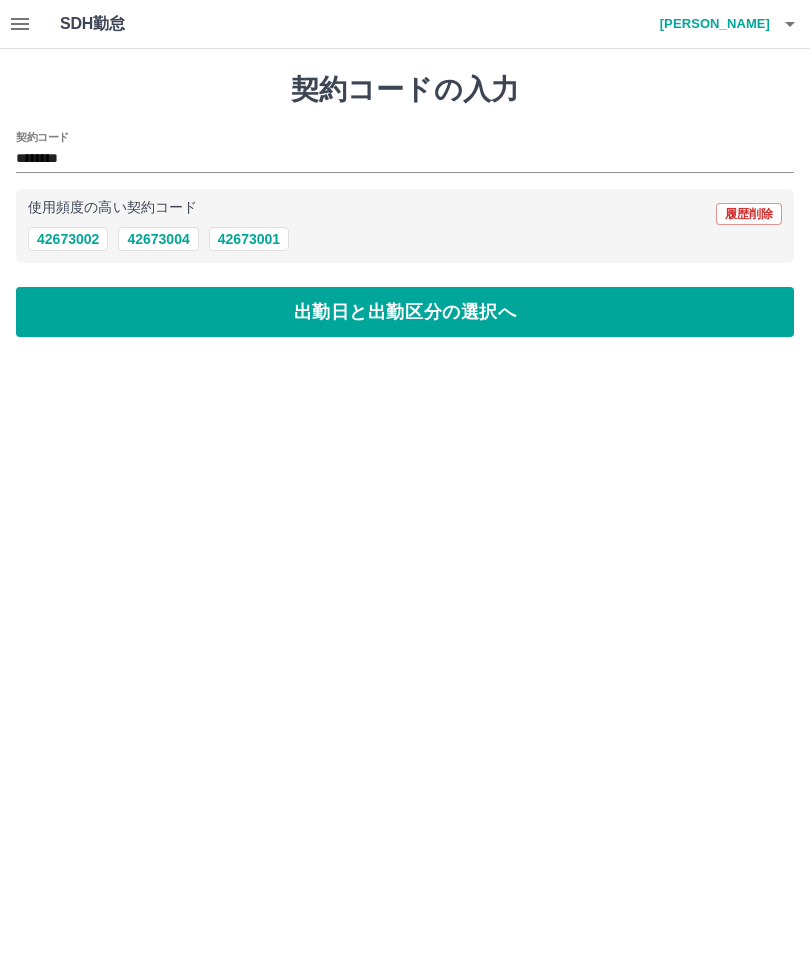 type on "********" 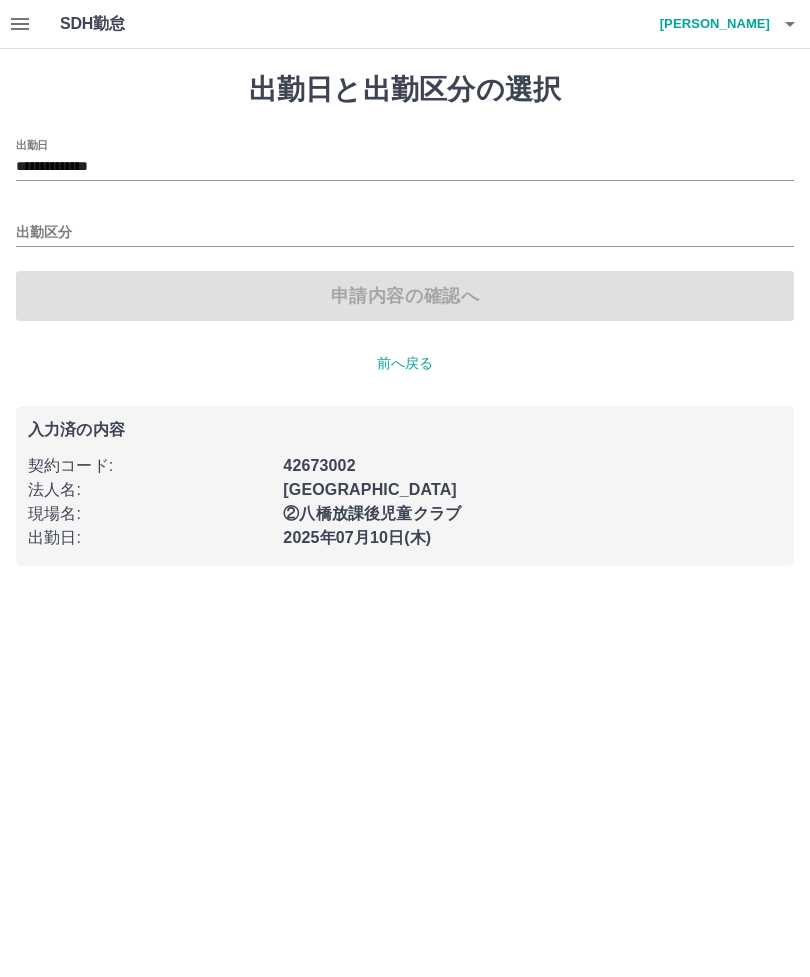 click on "出勤区分" at bounding box center (405, 233) 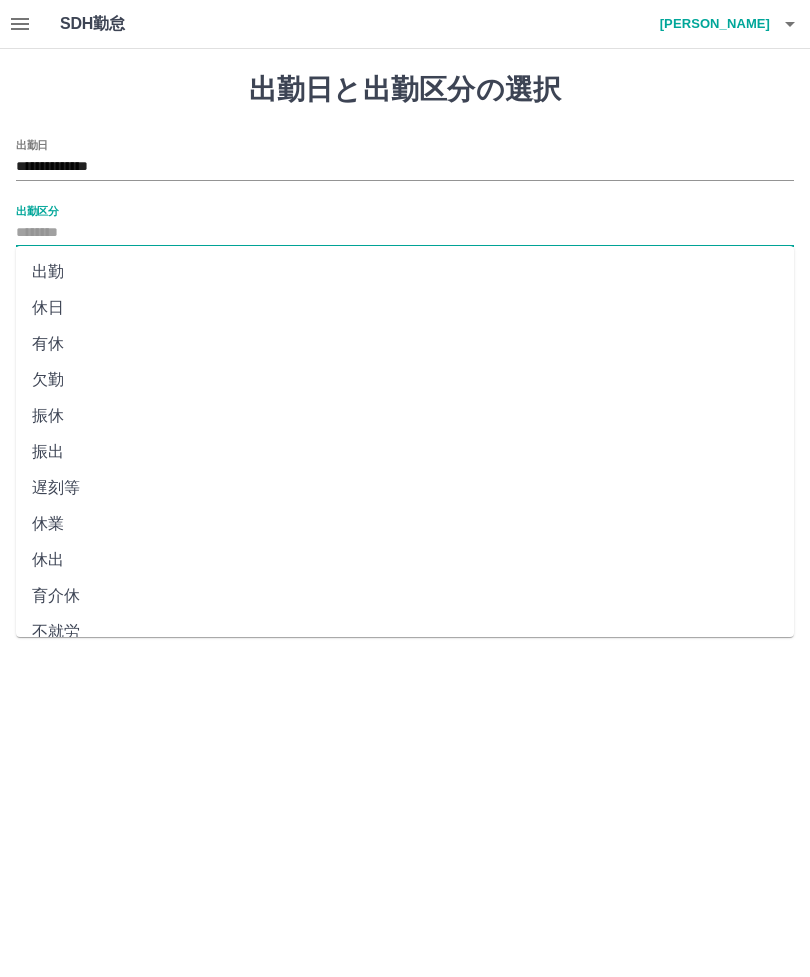click on "出勤" at bounding box center [405, 272] 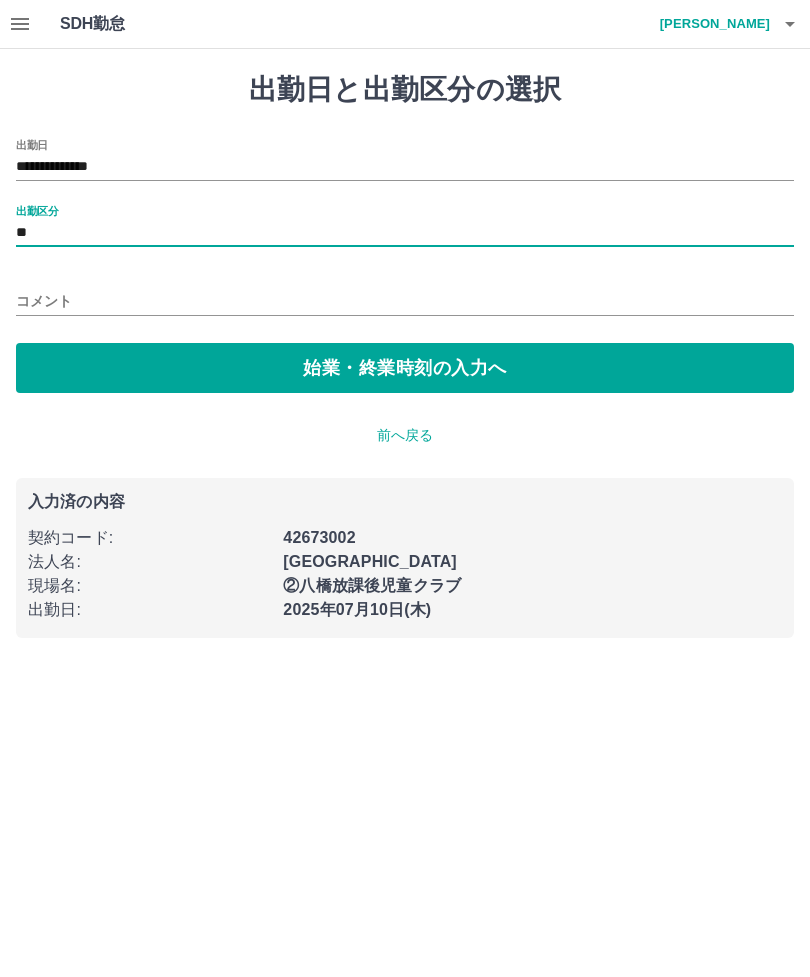 click on "始業・終業時刻の入力へ" at bounding box center [405, 368] 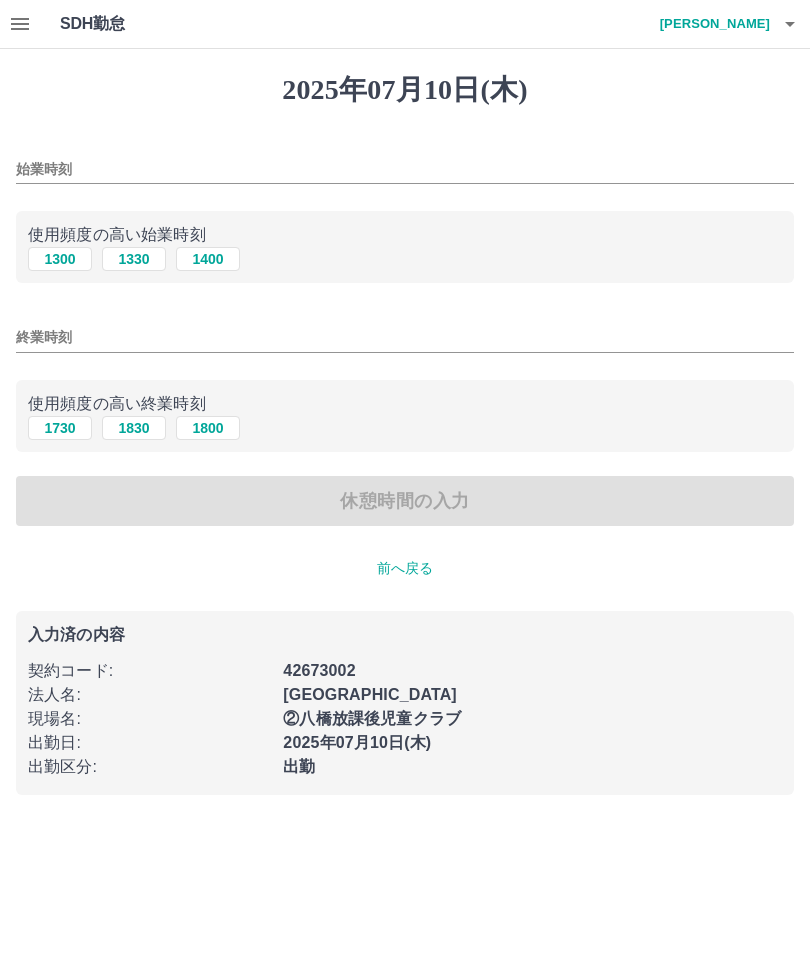 click on "1300" at bounding box center (60, 259) 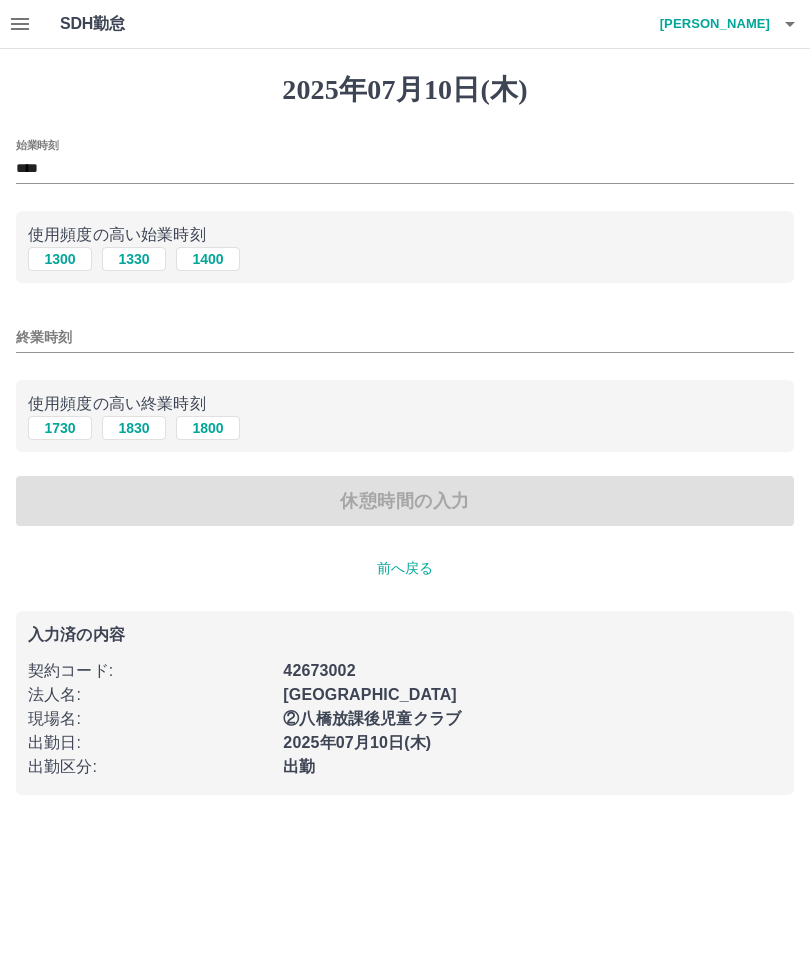 click on "終業時刻" at bounding box center (405, 337) 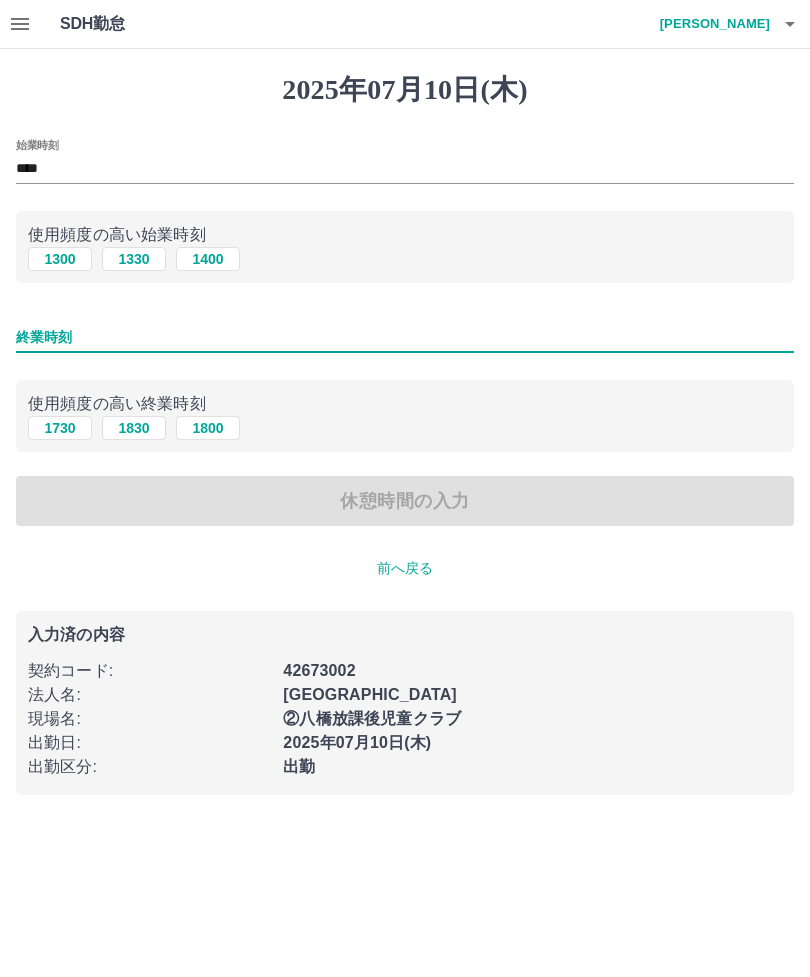 click on "1730" at bounding box center (60, 428) 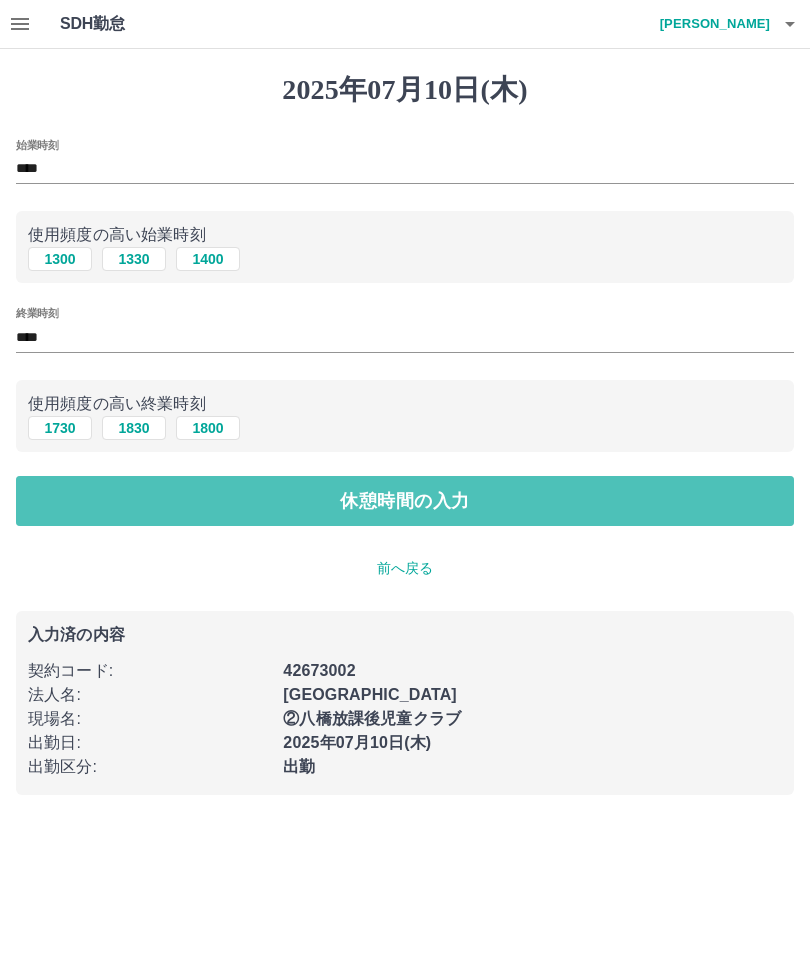 click on "休憩時間の入力" at bounding box center (405, 501) 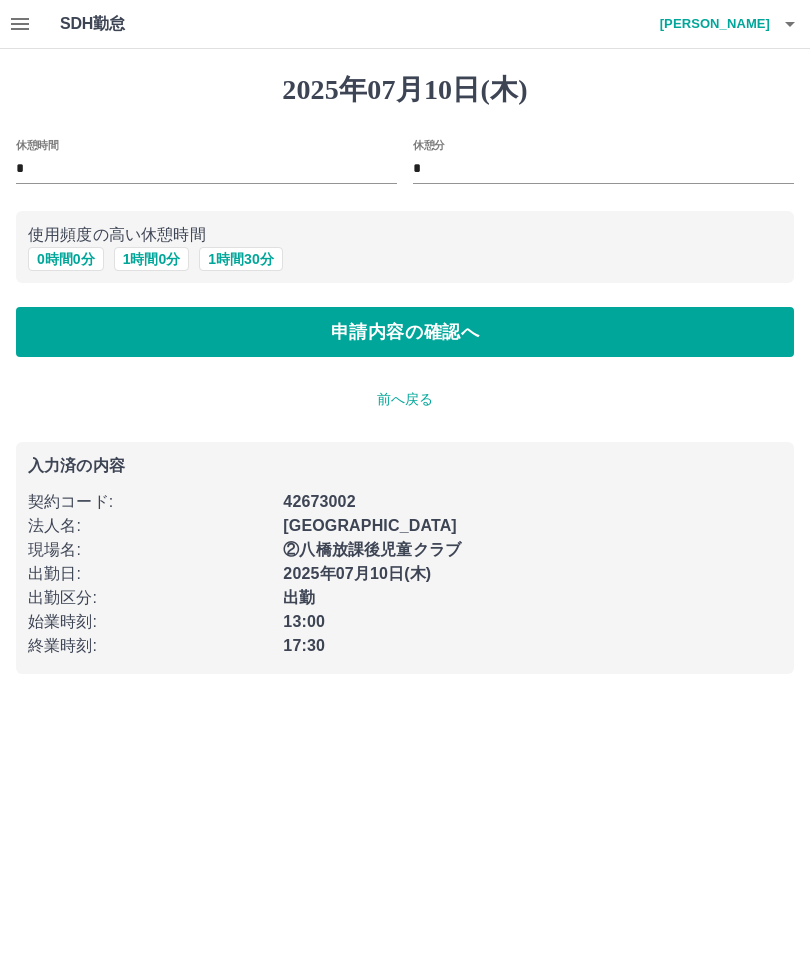 click on "申請内容の確認へ" at bounding box center [405, 332] 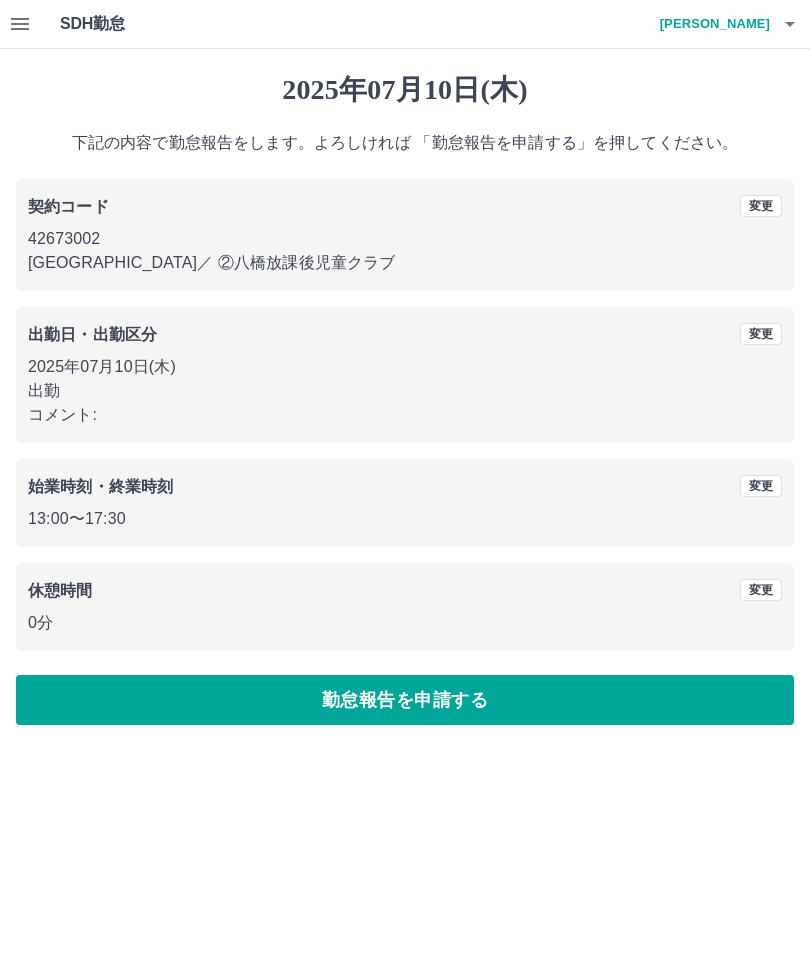 click on "勤怠報告を申請する" at bounding box center [405, 700] 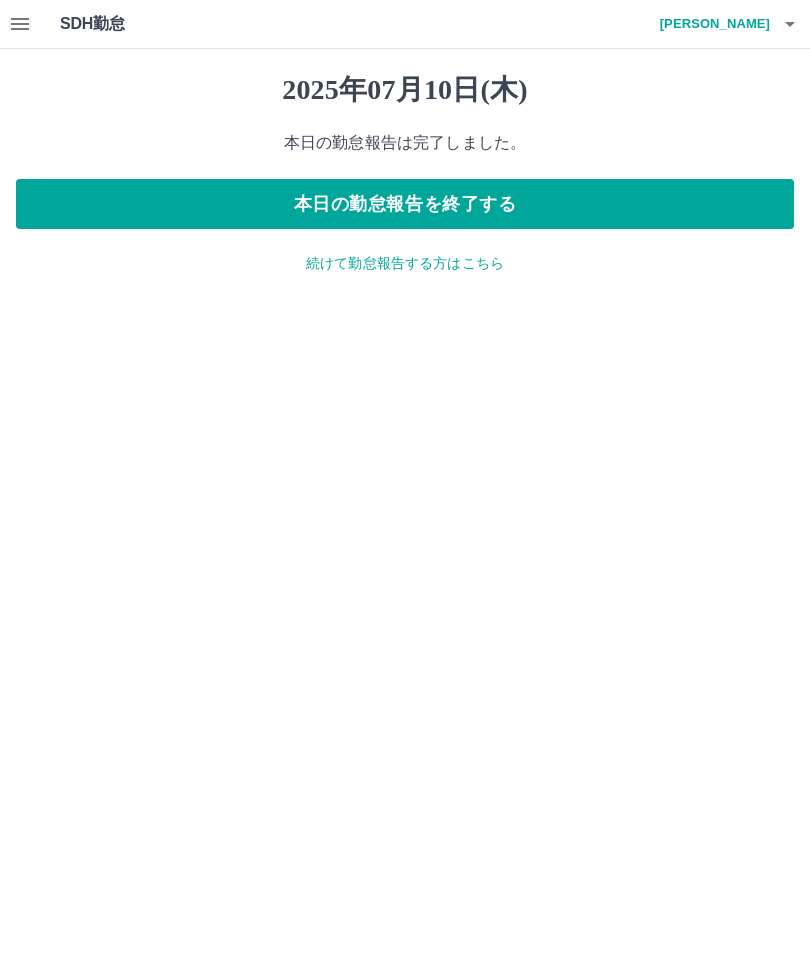 click 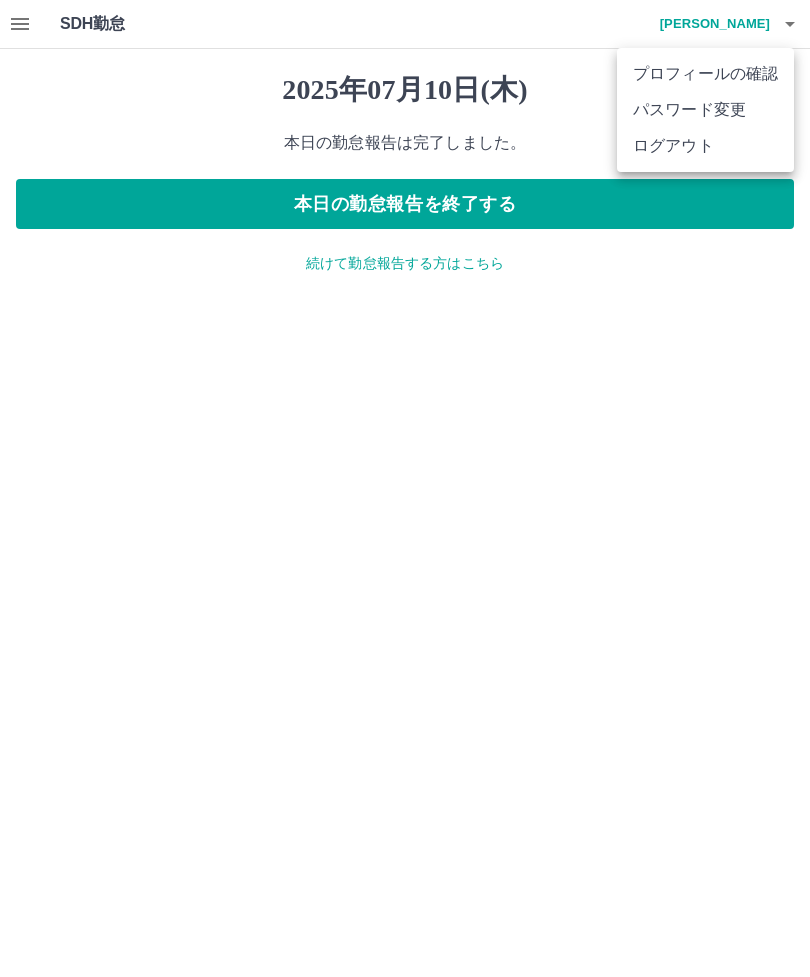 click on "ログアウト" at bounding box center (705, 146) 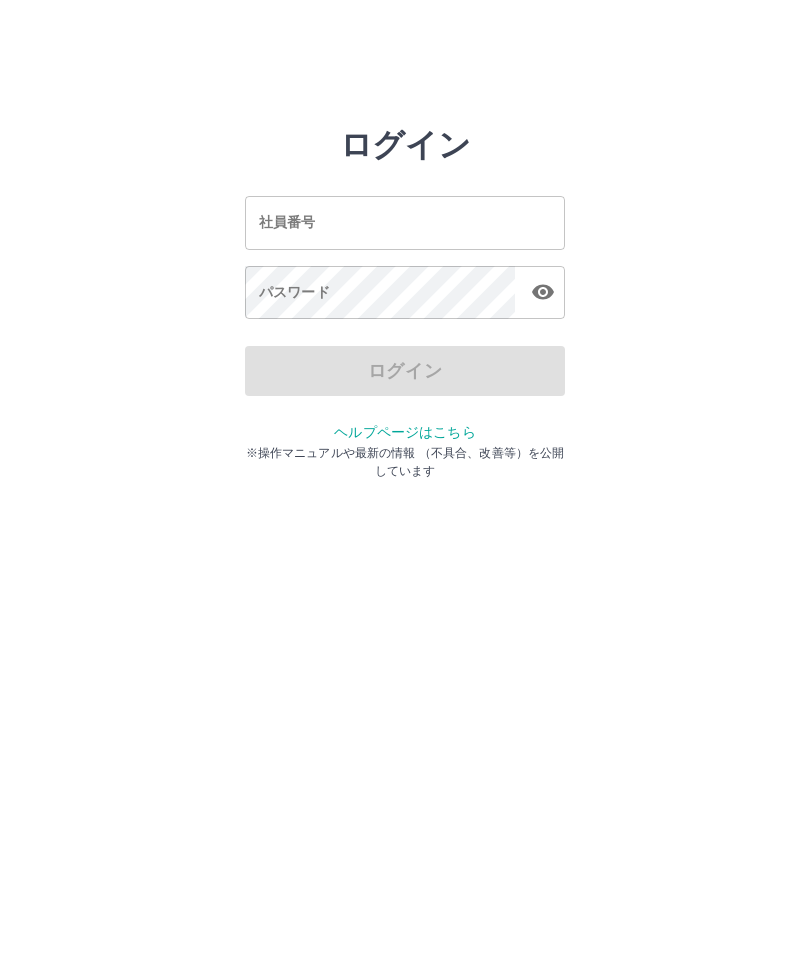 click on "社員番号" at bounding box center (405, 222) 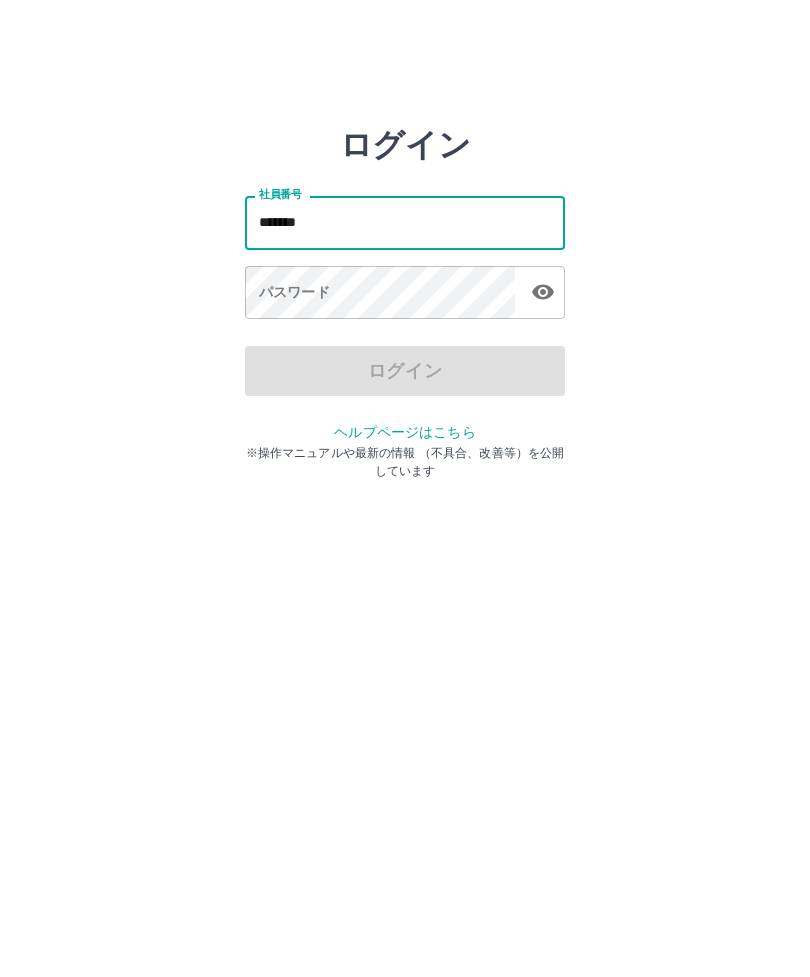 type on "*******" 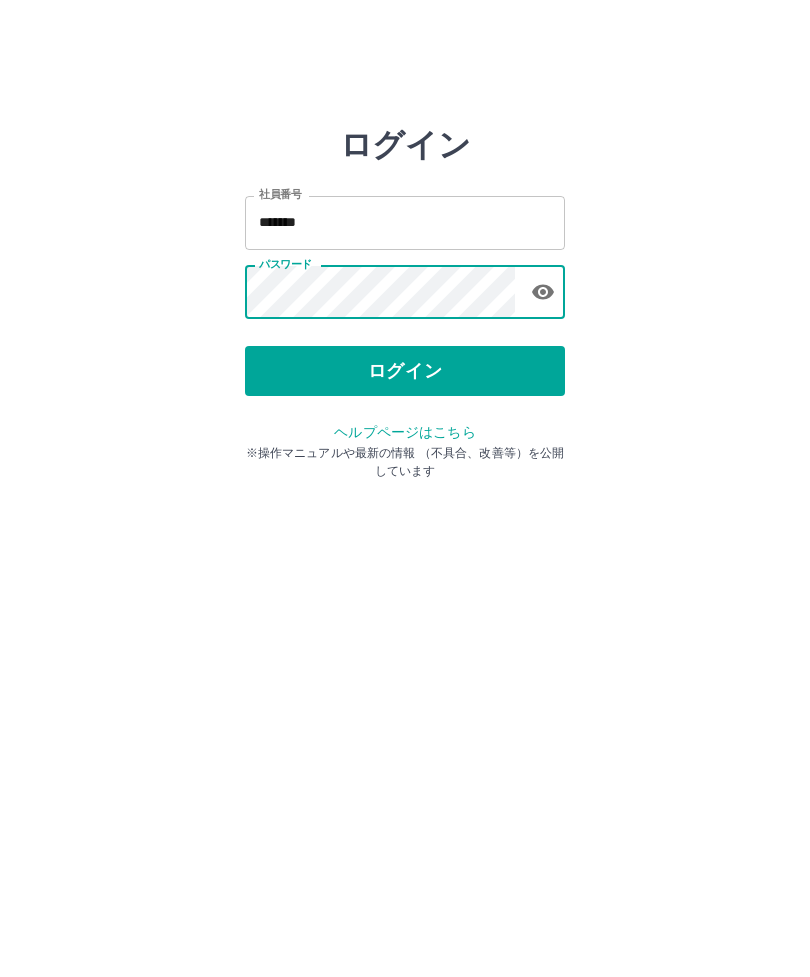 click on "ログイン" at bounding box center (405, 371) 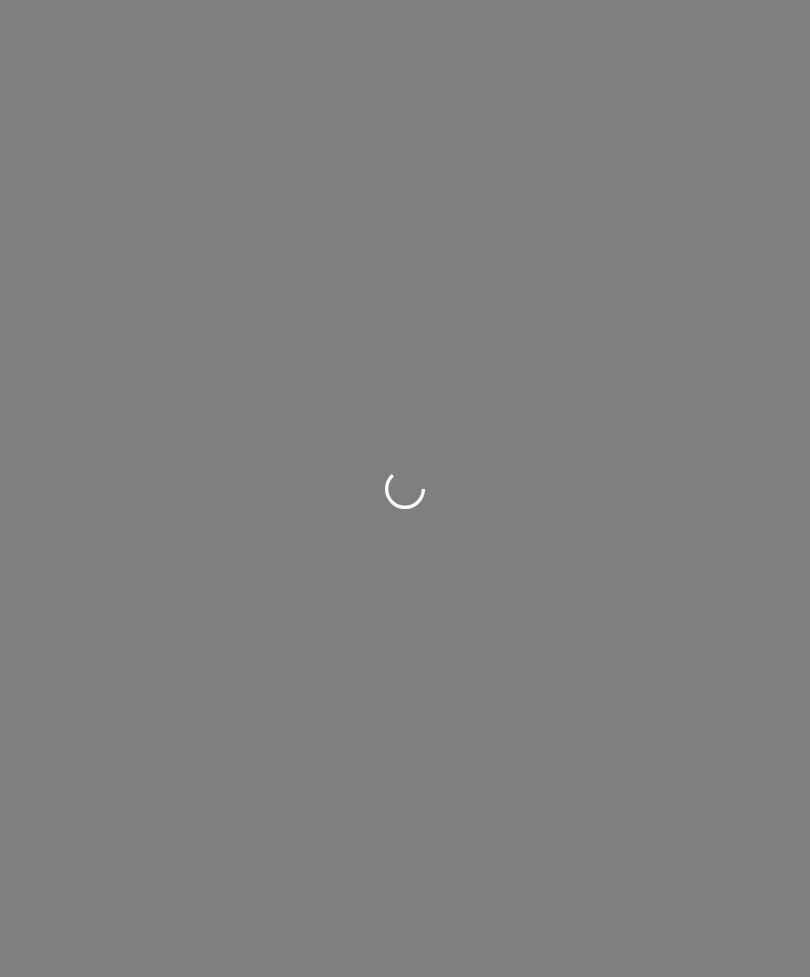 scroll, scrollTop: 0, scrollLeft: 0, axis: both 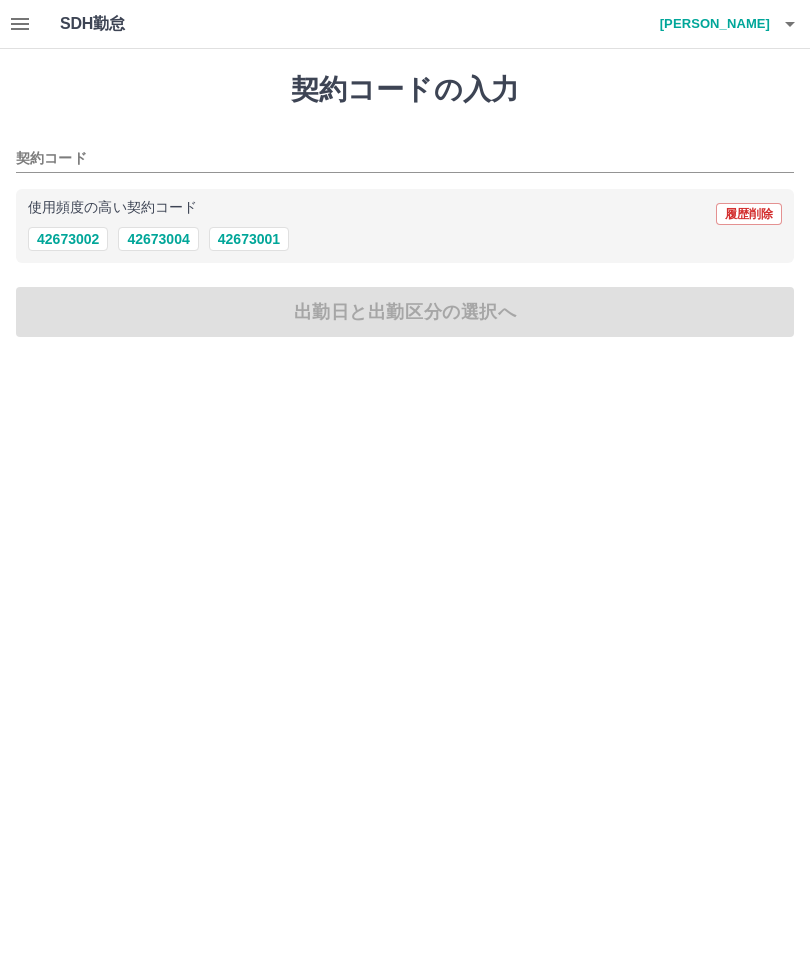 click on "42673002" at bounding box center [68, 239] 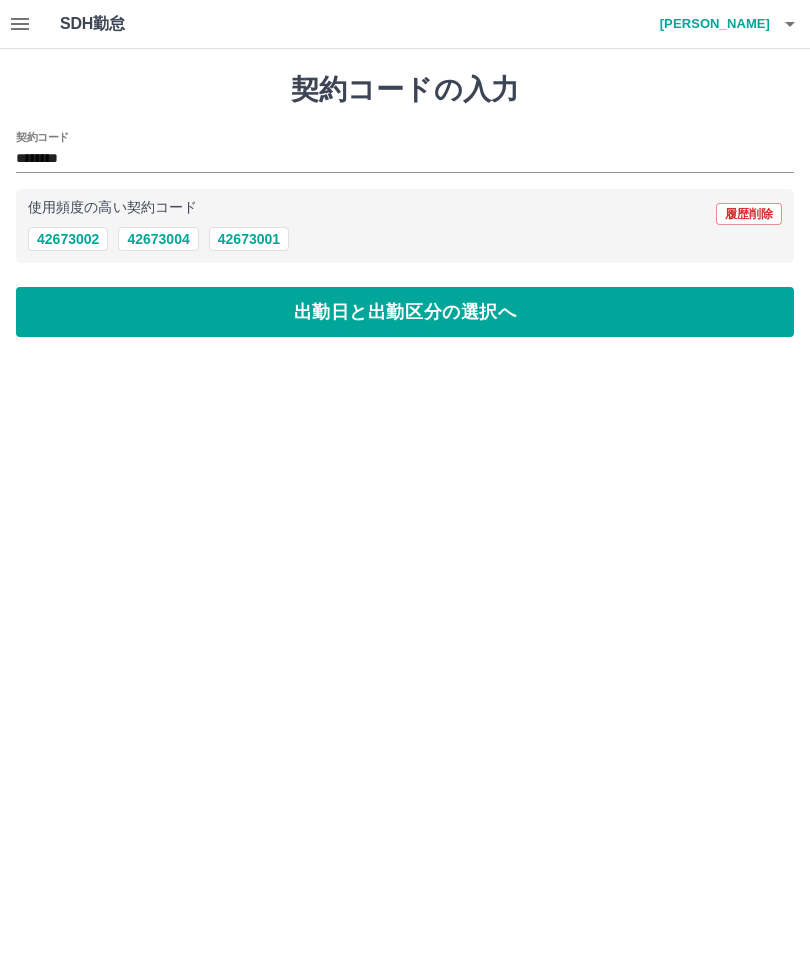 click on "出勤日と出勤区分の選択へ" at bounding box center (405, 312) 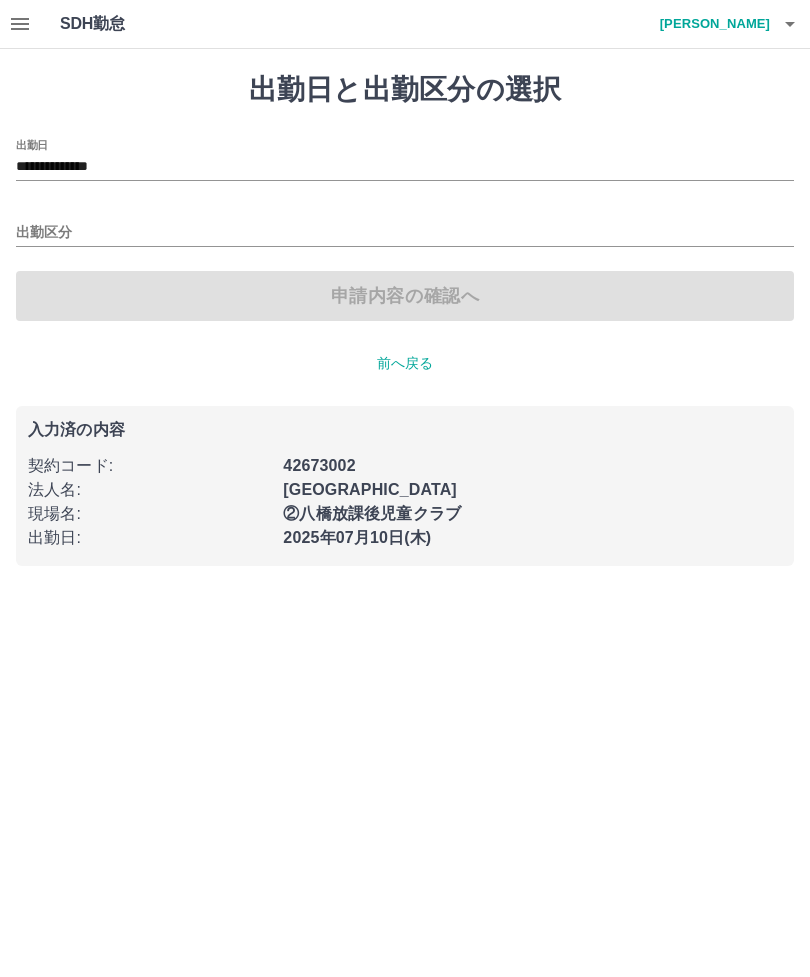 click on "出勤区分" at bounding box center (405, 233) 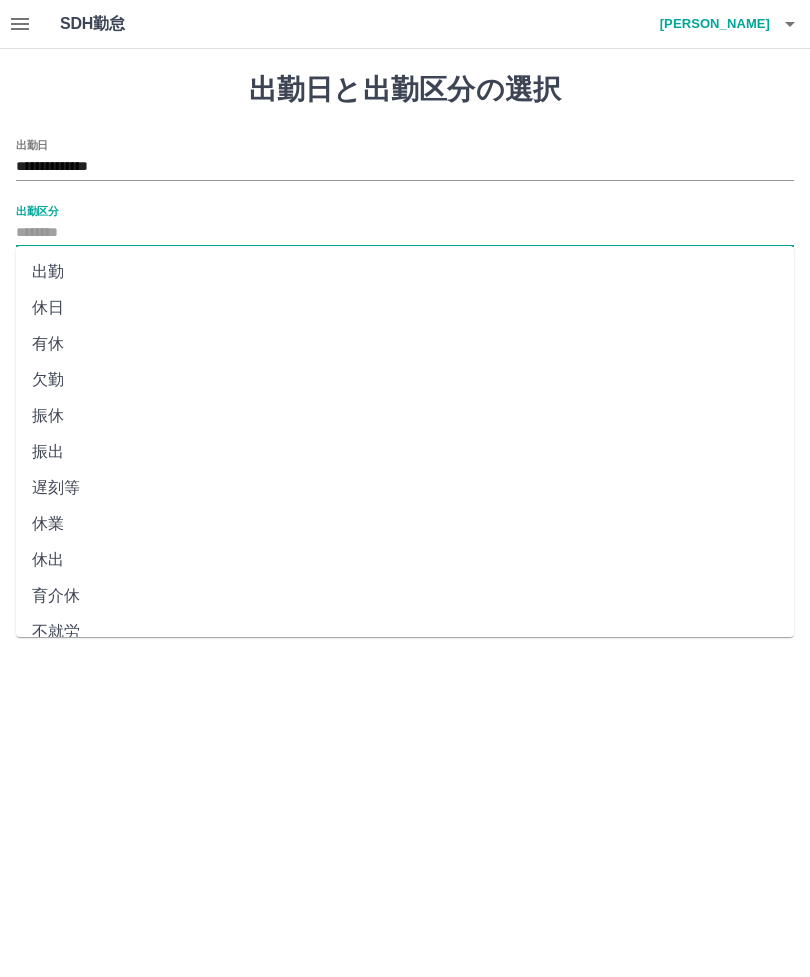 click on "出勤" at bounding box center [405, 272] 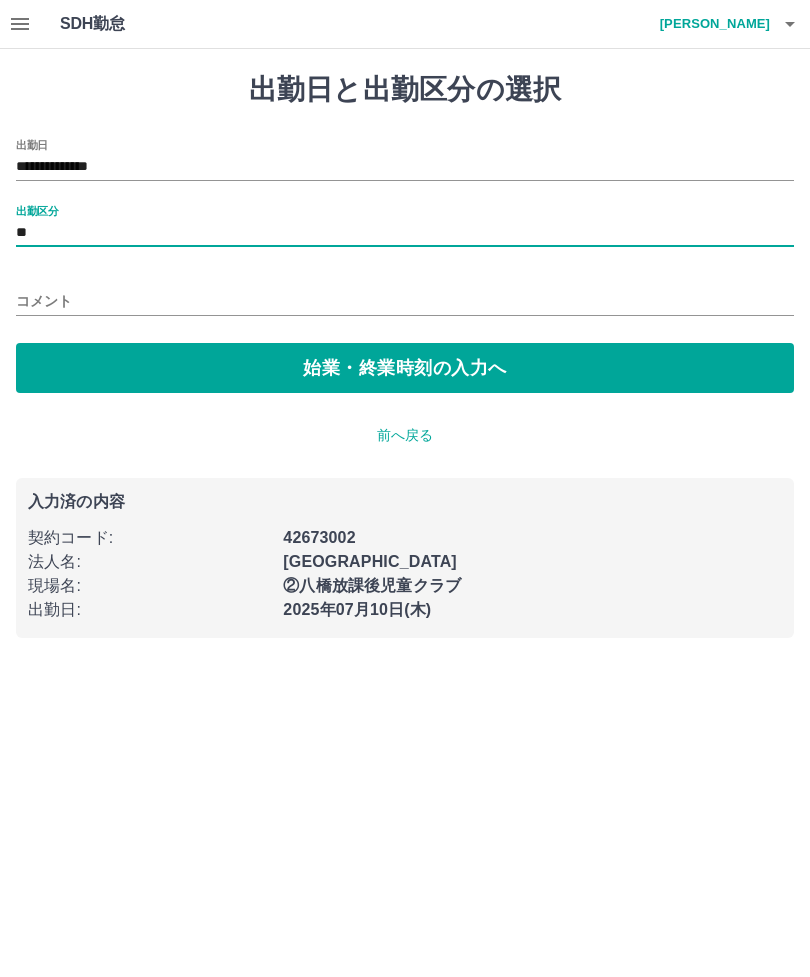 click on "始業・終業時刻の入力へ" at bounding box center [405, 368] 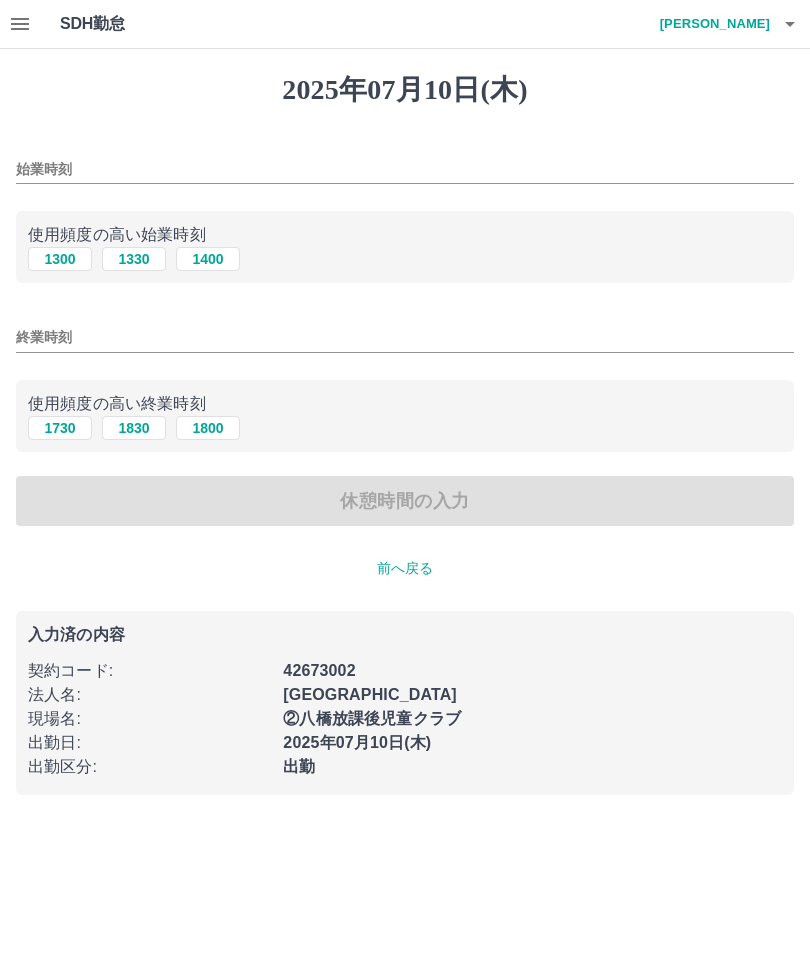 click on "使用頻度の高い始業時刻" at bounding box center [405, 235] 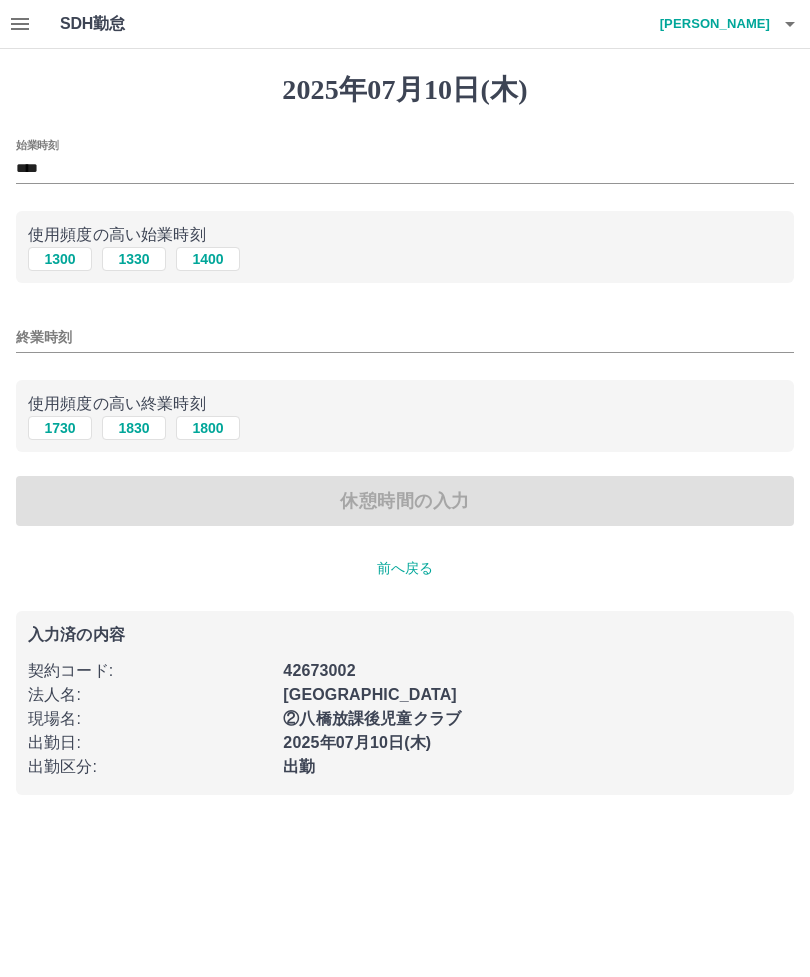 click on "1830" at bounding box center (134, 428) 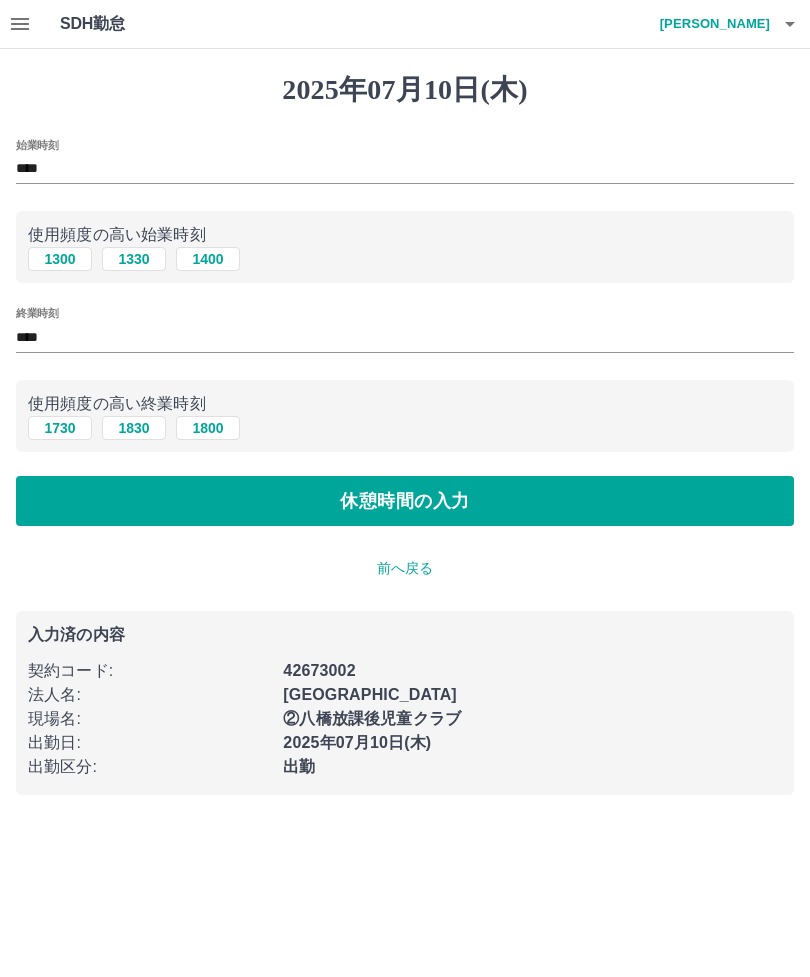 click on "休憩時間の入力" at bounding box center (405, 501) 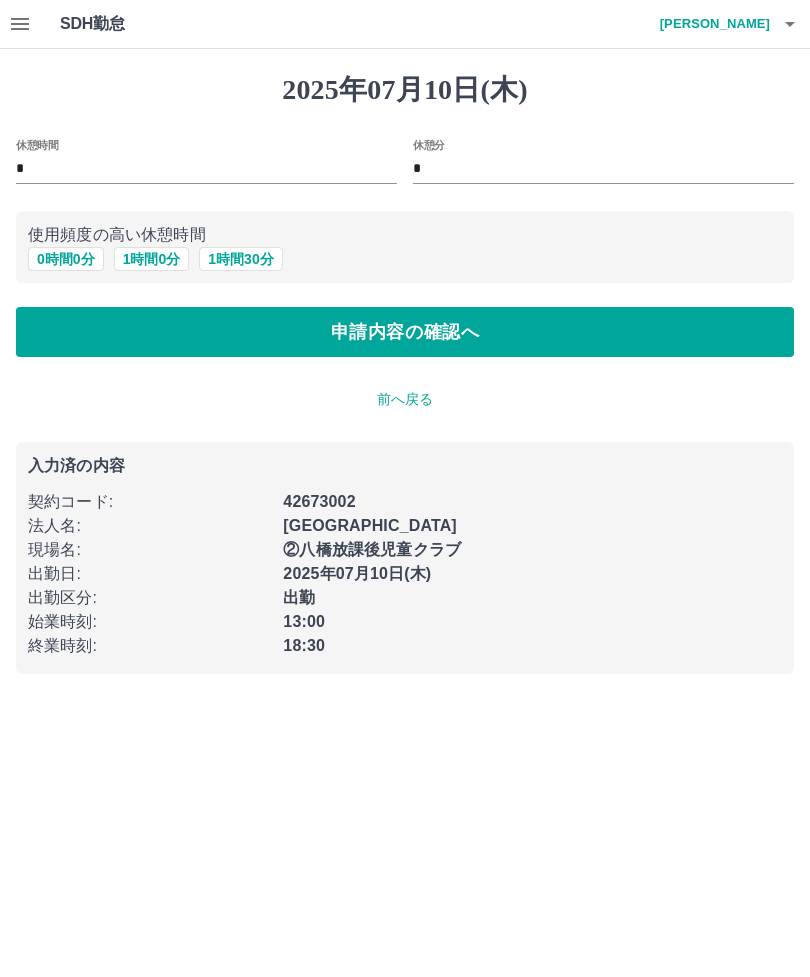 click on "0 時間 0 分" at bounding box center (66, 259) 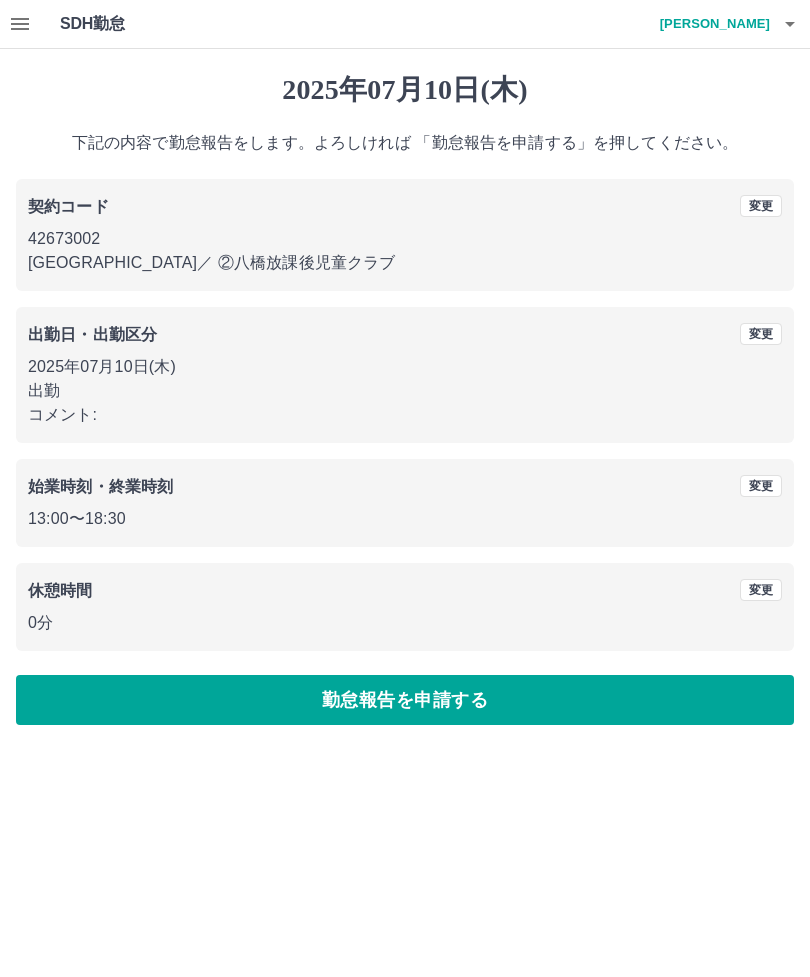 click on "勤怠報告を申請する" at bounding box center [405, 700] 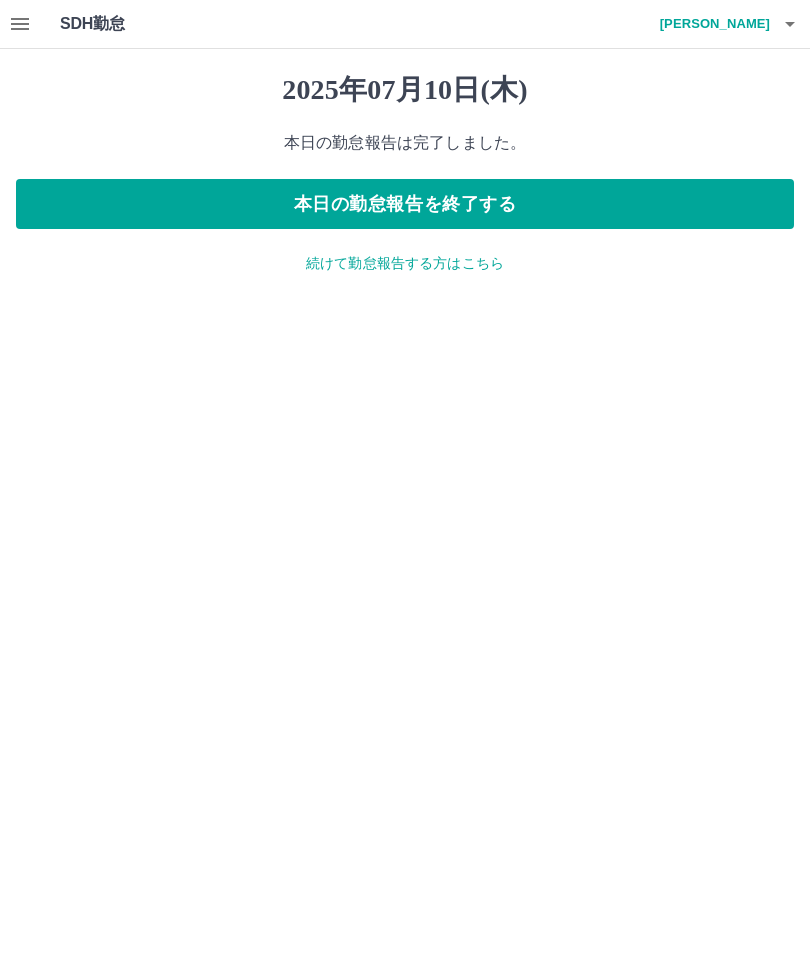 click on "本日の勤怠報告を終了する" at bounding box center [405, 204] 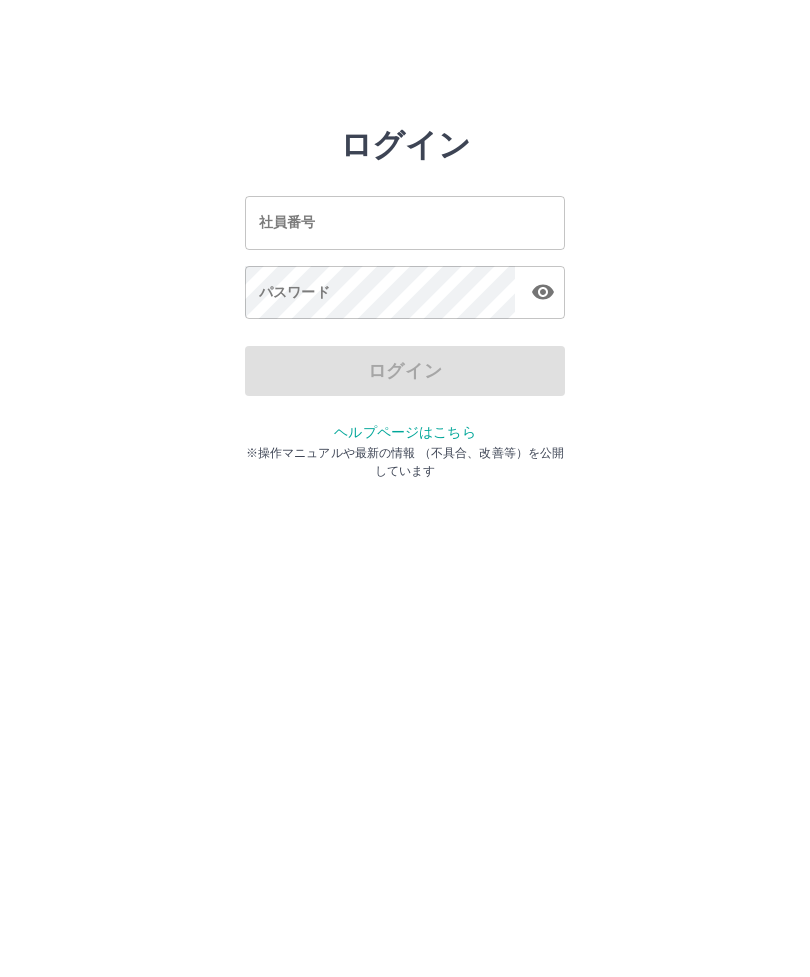 scroll, scrollTop: 0, scrollLeft: 0, axis: both 